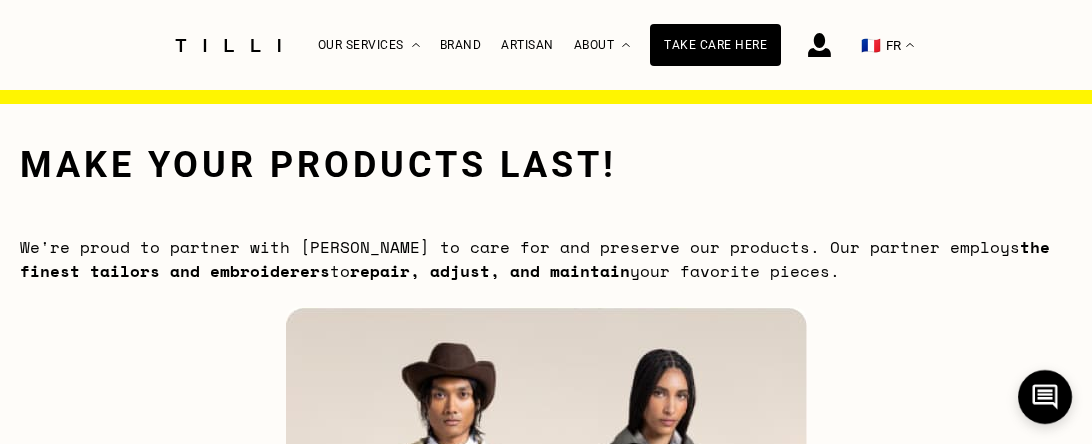 scroll, scrollTop: 0, scrollLeft: 0, axis: both 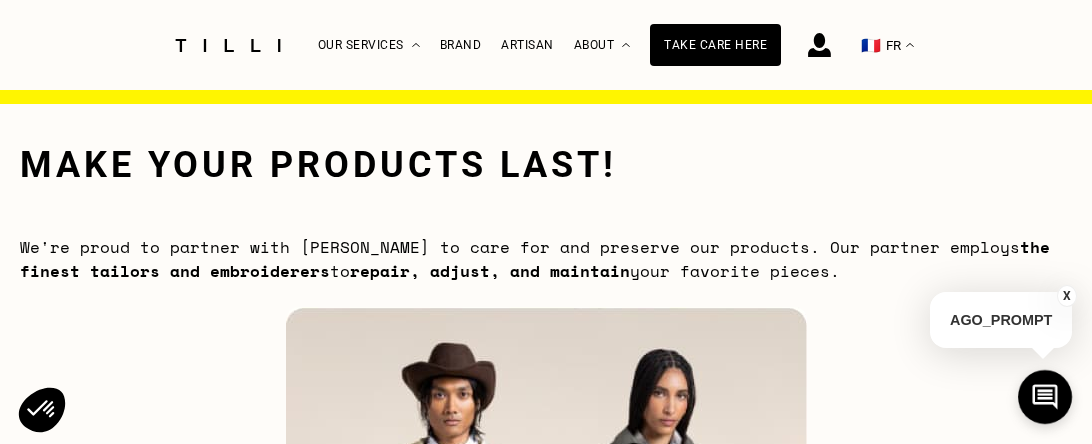 click on "X" at bounding box center [1067, 296] 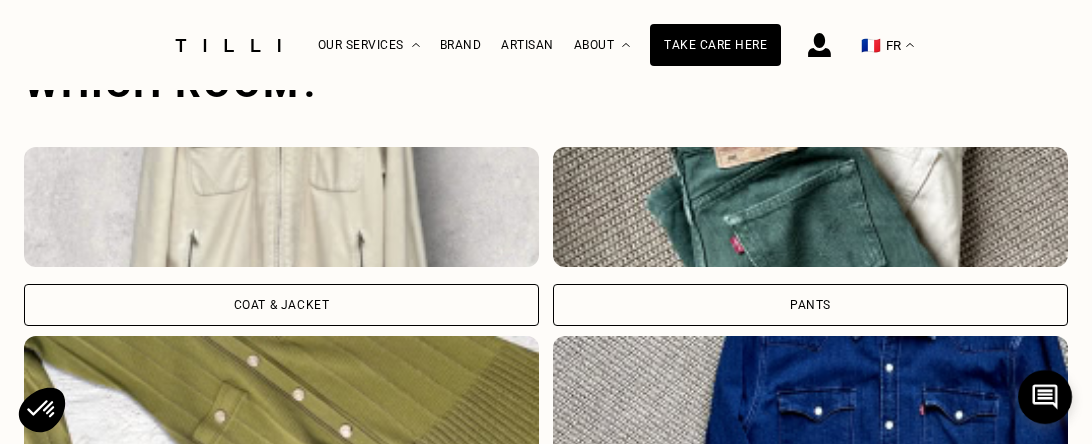 scroll, scrollTop: 1589, scrollLeft: 0, axis: vertical 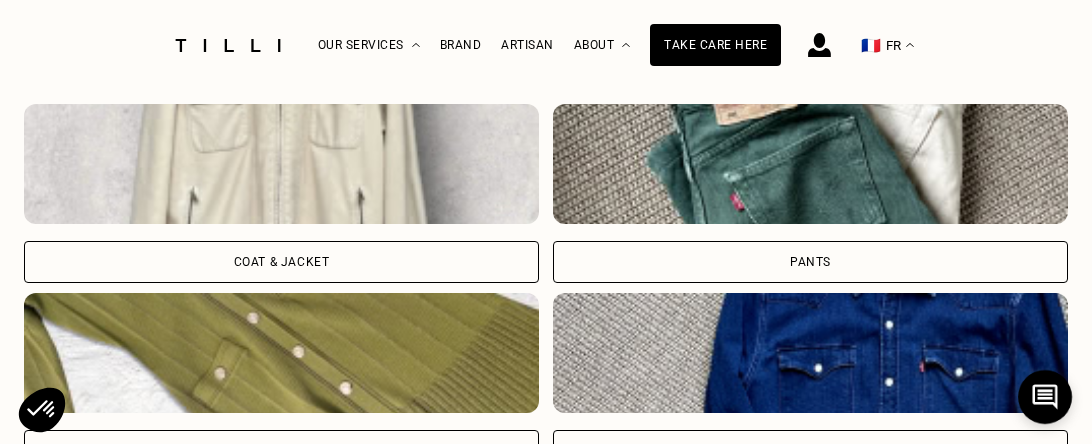 click on "Coat & Jacket" at bounding box center (281, 262) 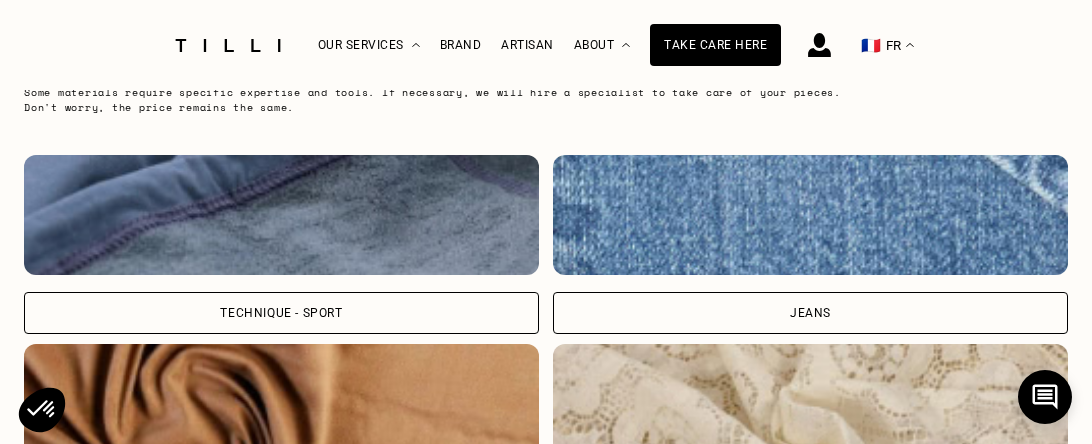 scroll, scrollTop: 2760, scrollLeft: 0, axis: vertical 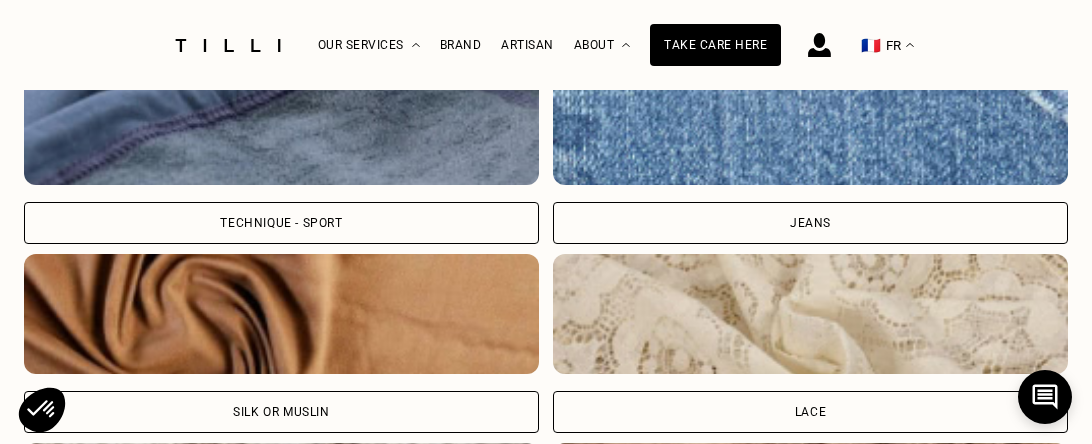 click on "Technique - Sport" at bounding box center (281, 223) 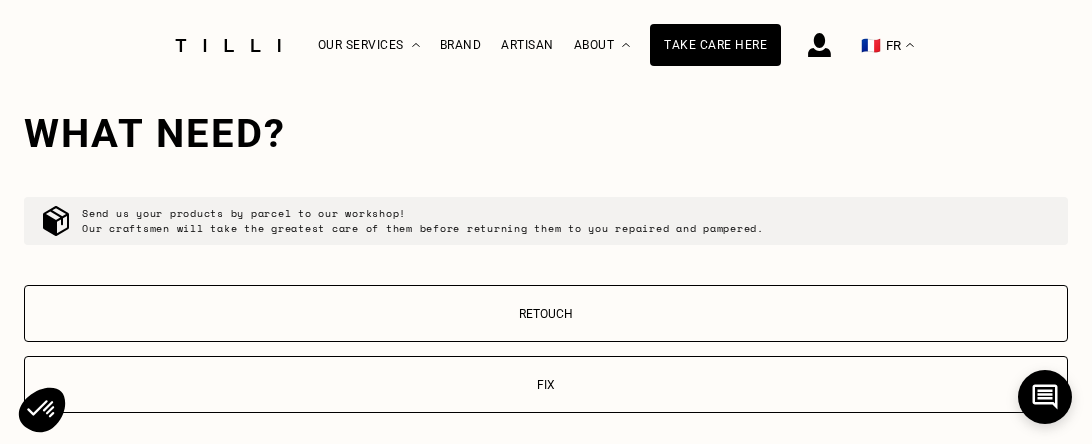 scroll, scrollTop: 3526, scrollLeft: 0, axis: vertical 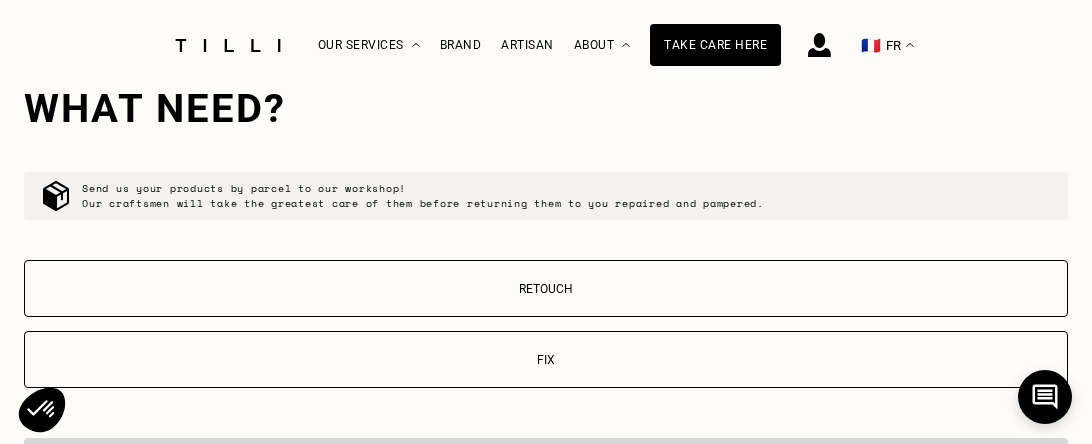 click on "Fix" at bounding box center (546, 360) 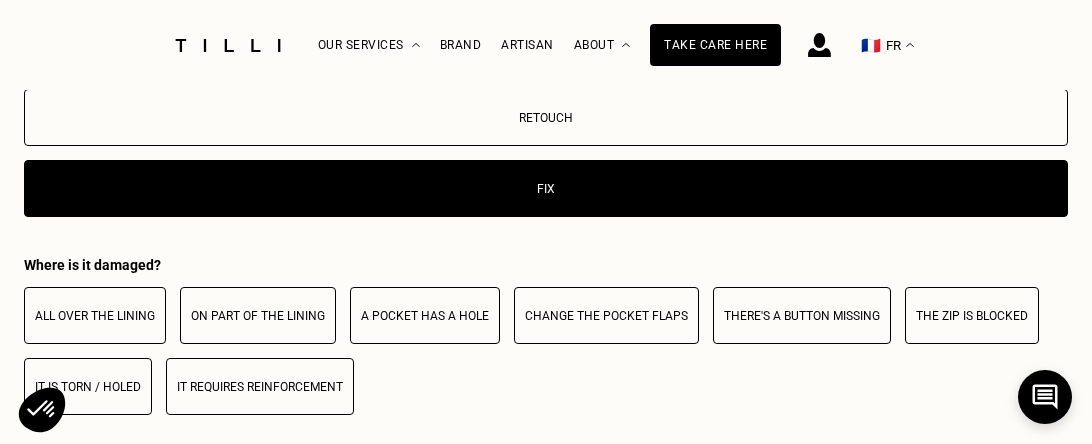 scroll, scrollTop: 3710, scrollLeft: 0, axis: vertical 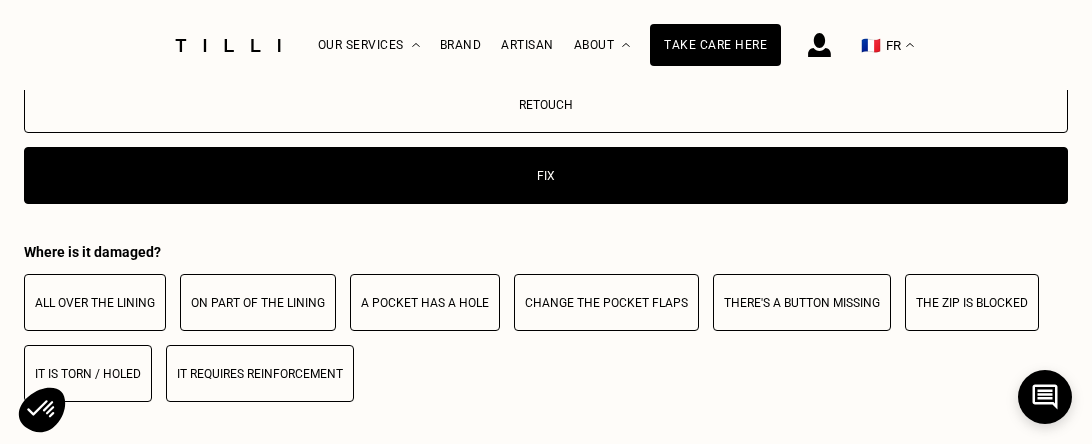 click on "The zip is blocked" at bounding box center (972, 303) 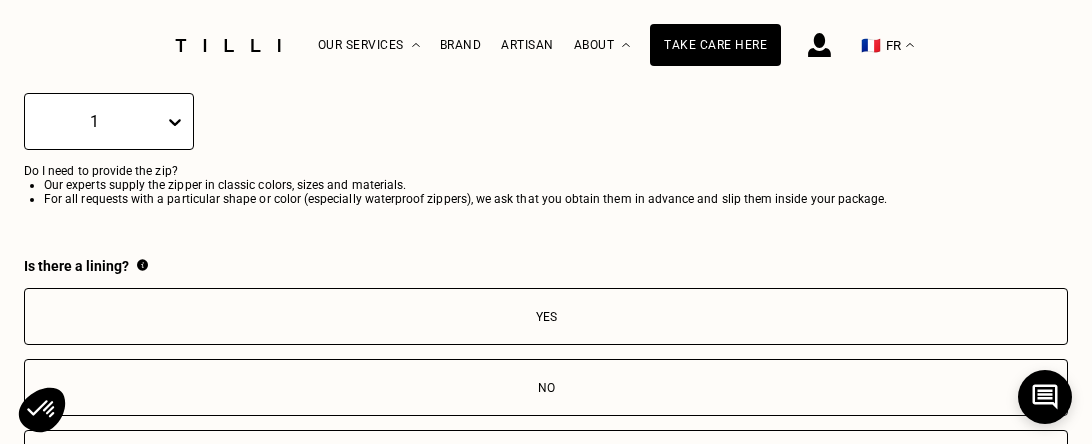 scroll, scrollTop: 4106, scrollLeft: 0, axis: vertical 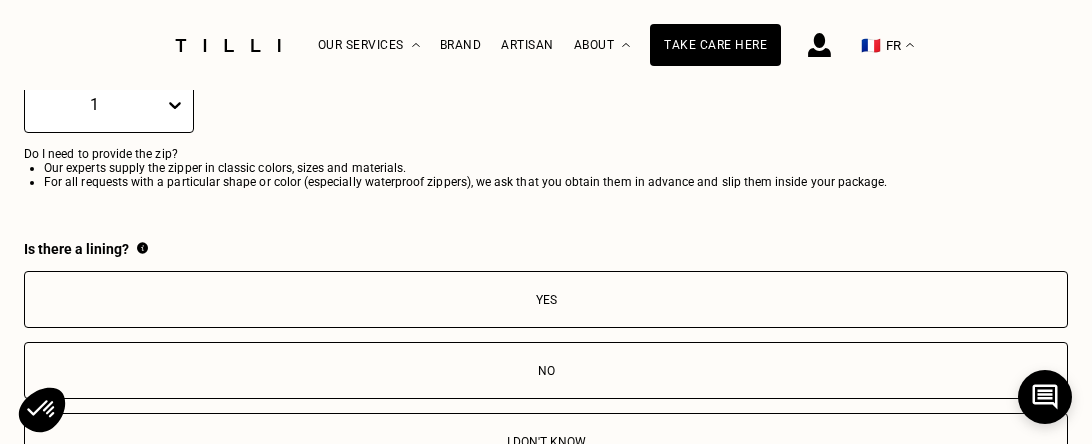 click on "Yes" at bounding box center (546, 300) 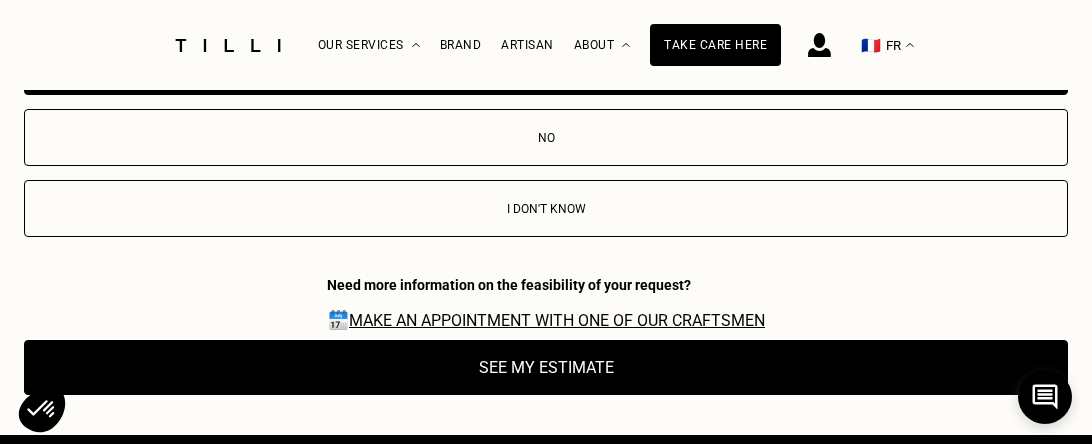 scroll, scrollTop: 4340, scrollLeft: 0, axis: vertical 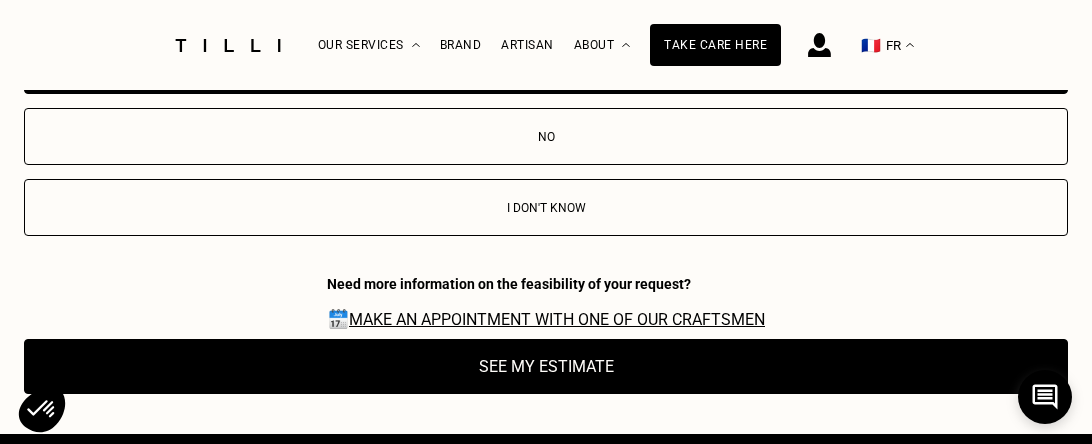 click on "See my estimate" at bounding box center [546, 366] 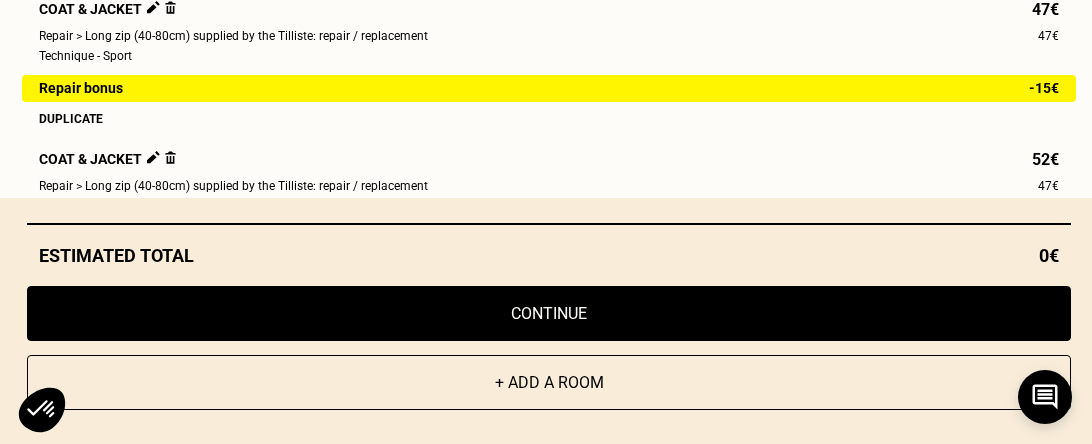 scroll, scrollTop: 3788, scrollLeft: 0, axis: vertical 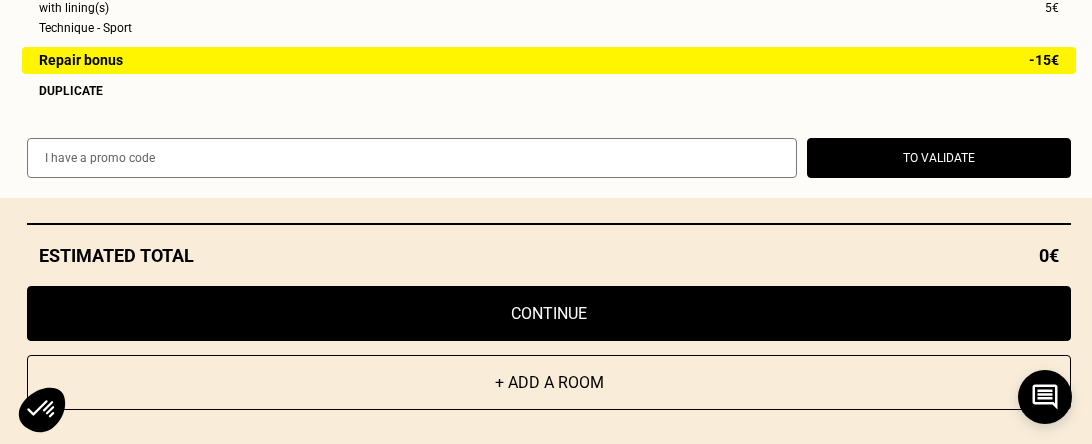 click at bounding box center (412, 158) 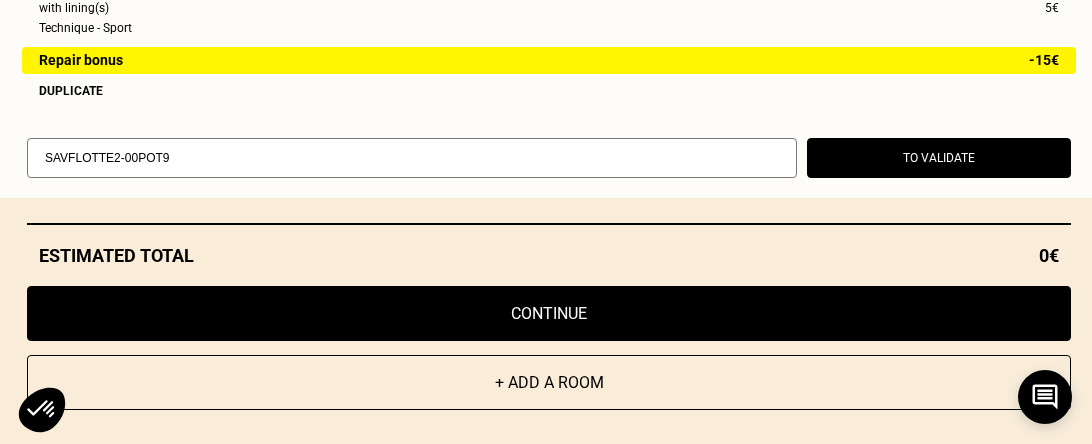 type on "SAVFLOTTE2-00POT9" 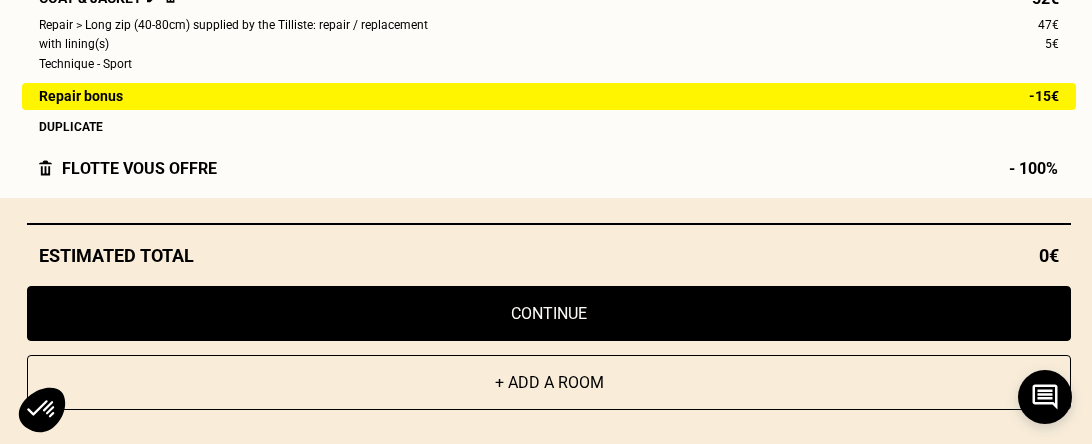 scroll, scrollTop: 166, scrollLeft: 0, axis: vertical 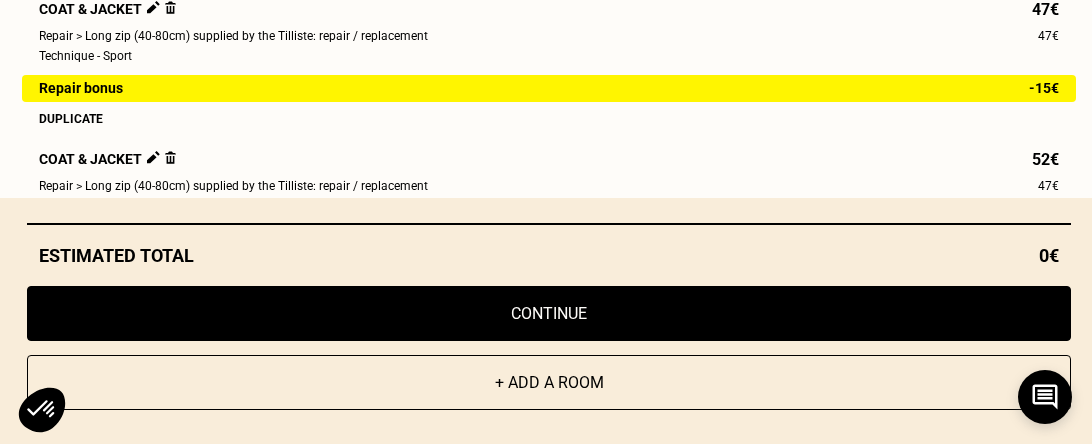 click on "Continue" at bounding box center (549, 313) 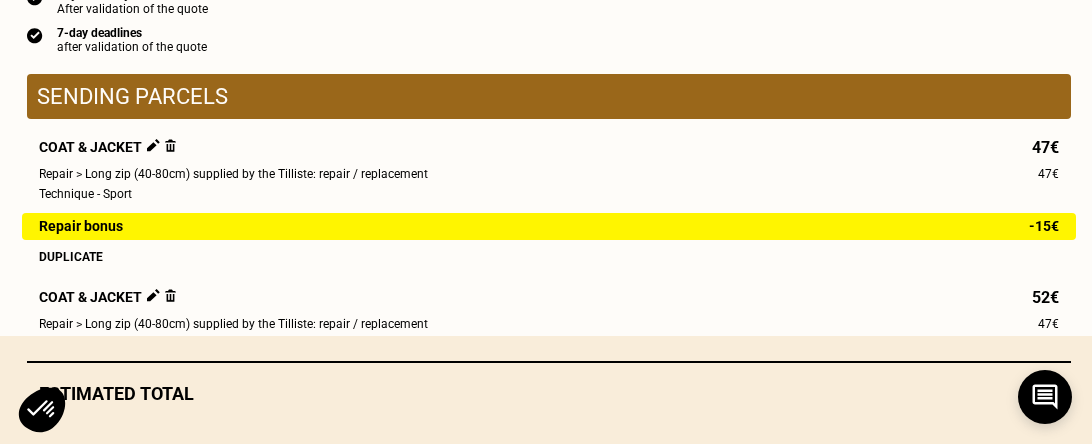 scroll, scrollTop: 2369, scrollLeft: 0, axis: vertical 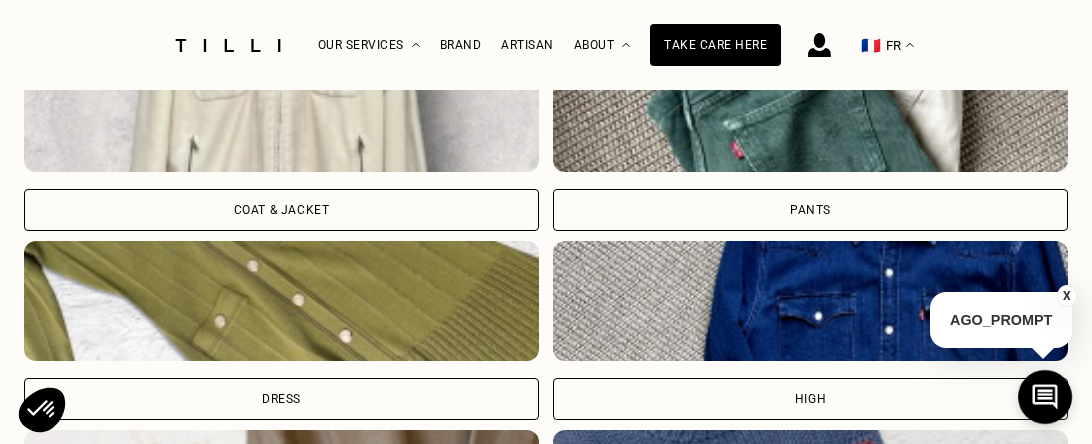 click on "Coat & Jacket" at bounding box center [281, 210] 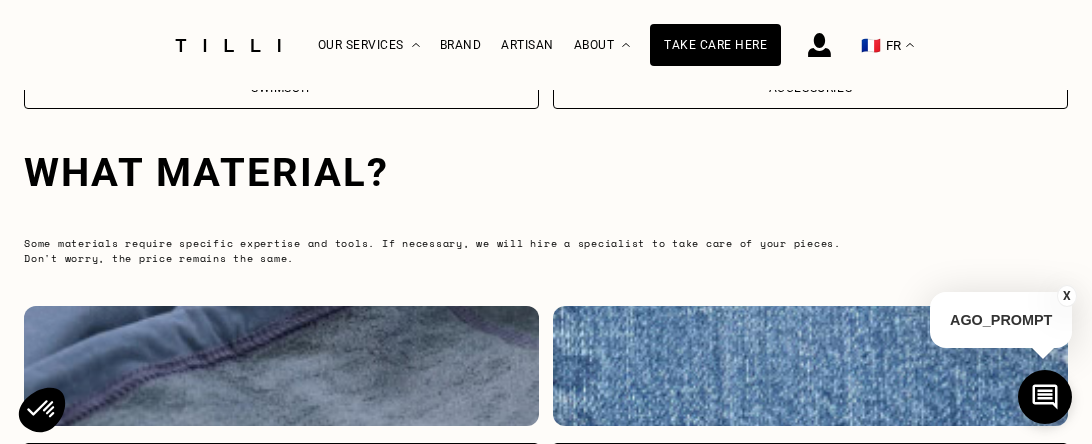 scroll, scrollTop: 2585, scrollLeft: 0, axis: vertical 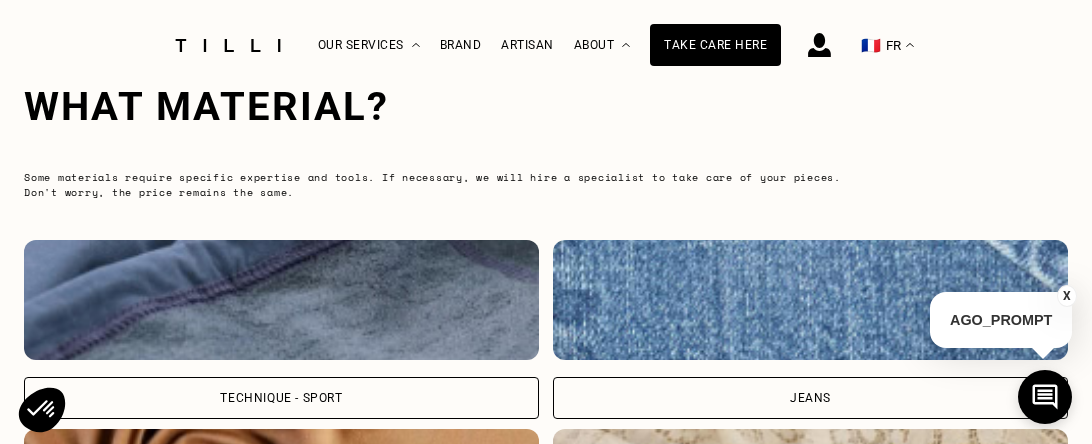 click on "Technique - Sport" at bounding box center (281, 398) 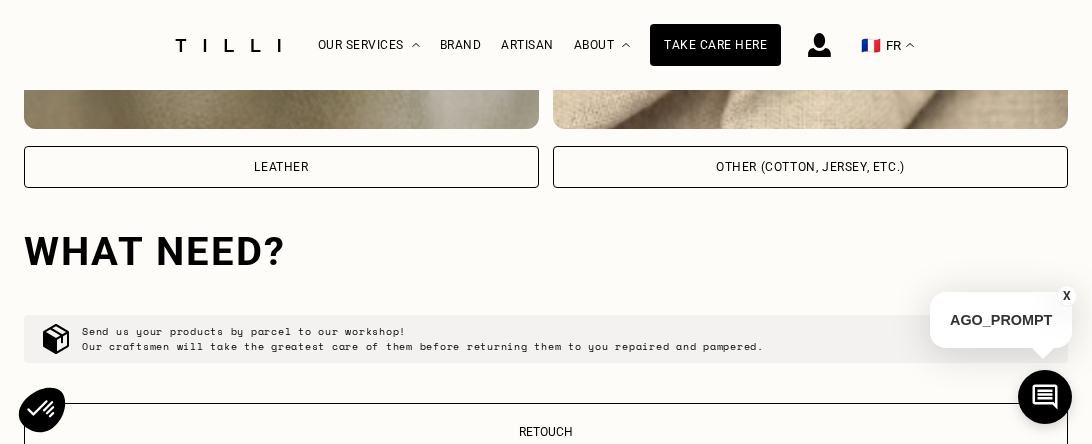 scroll, scrollTop: 3526, scrollLeft: 0, axis: vertical 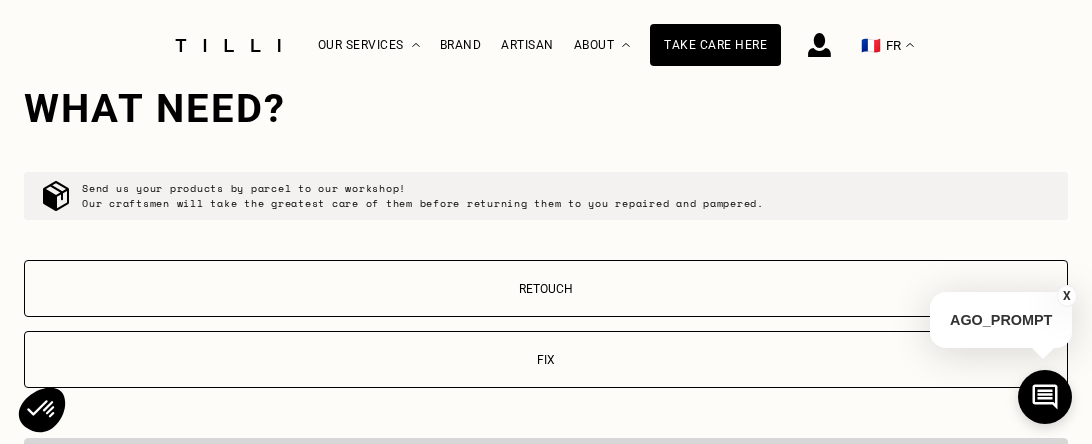 click on "Fix" at bounding box center [546, 360] 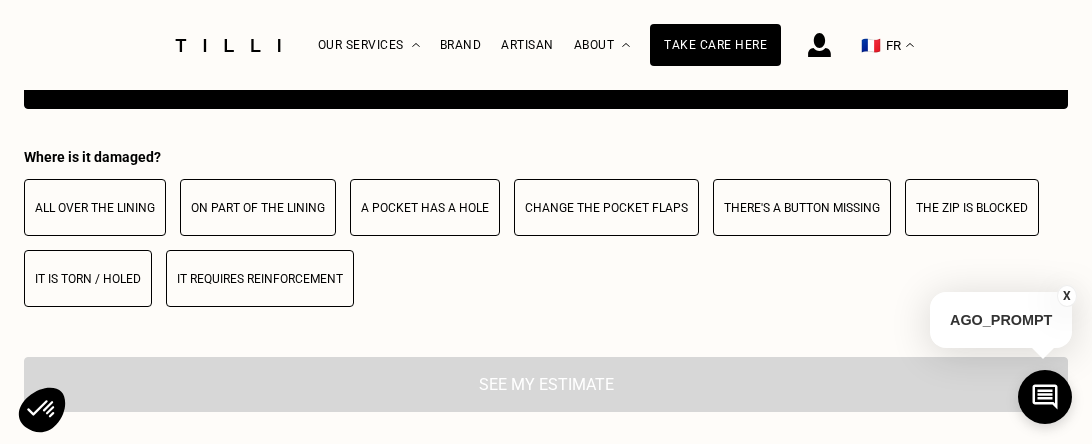 scroll, scrollTop: 3908, scrollLeft: 0, axis: vertical 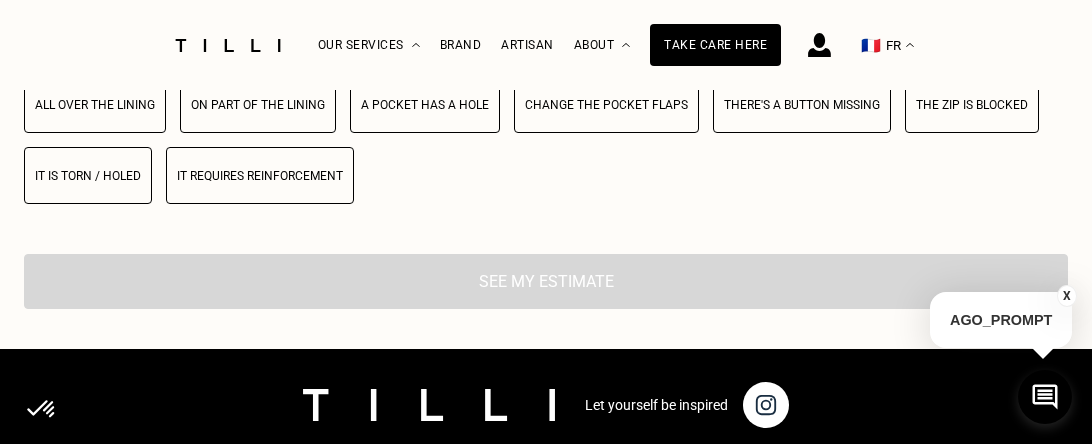 click on "The zip is blocked" at bounding box center [972, 105] 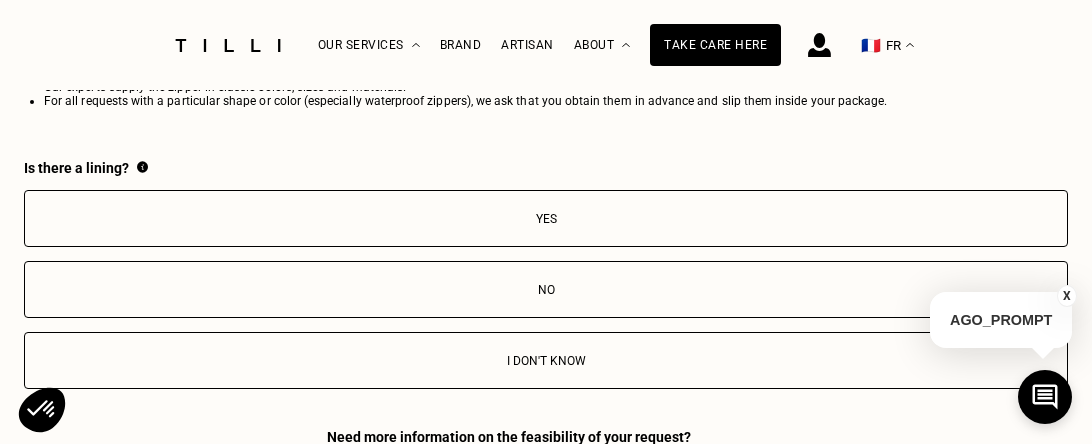 scroll, scrollTop: 4224, scrollLeft: 0, axis: vertical 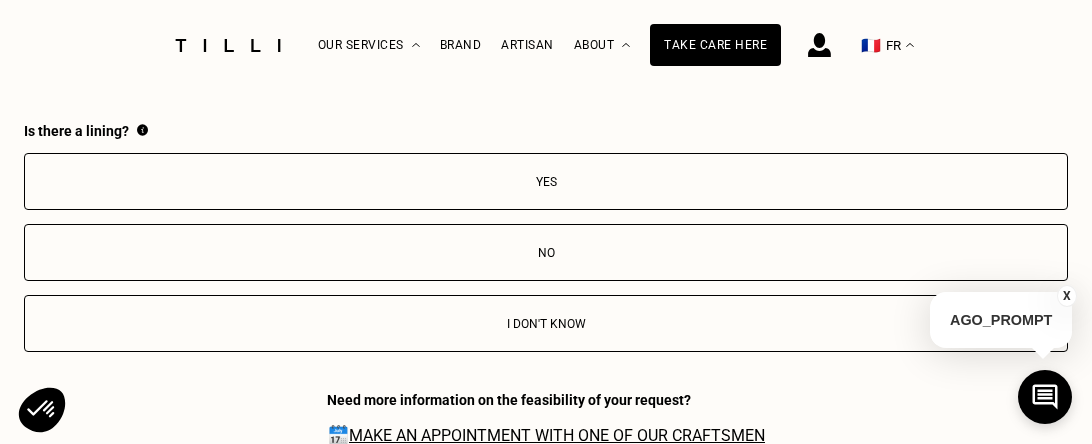 click on "Yes" at bounding box center [546, 182] 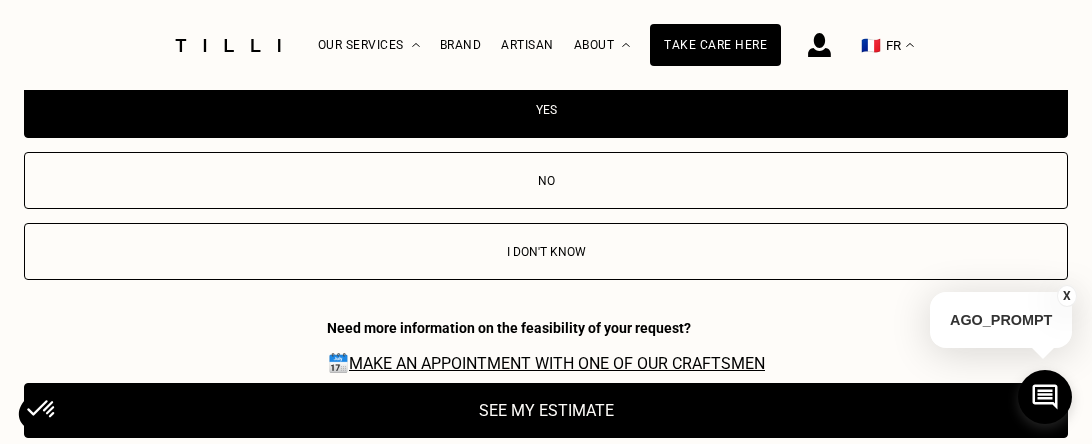 scroll, scrollTop: 4310, scrollLeft: 0, axis: vertical 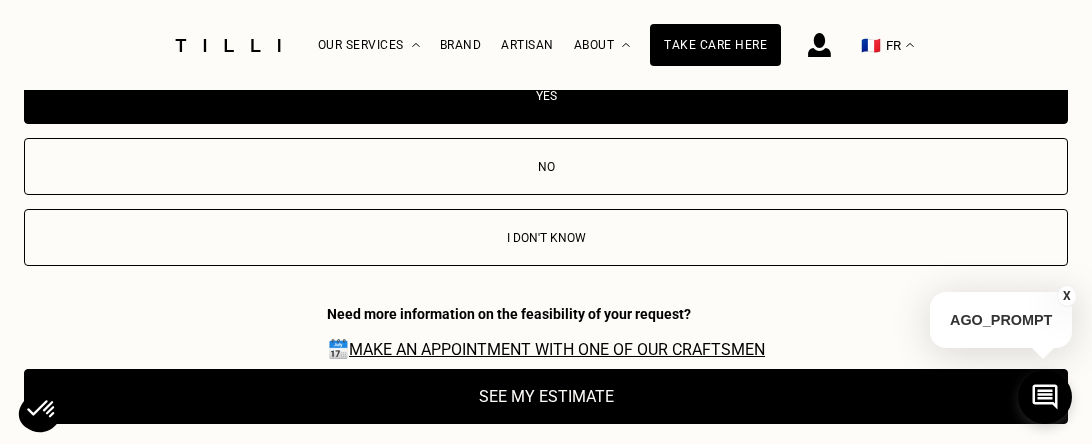 click on "X" at bounding box center [1067, 296] 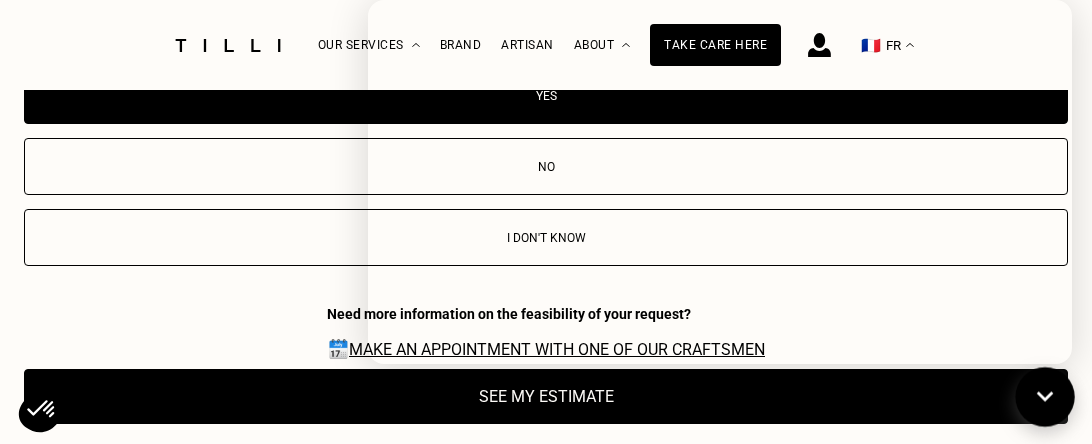 click 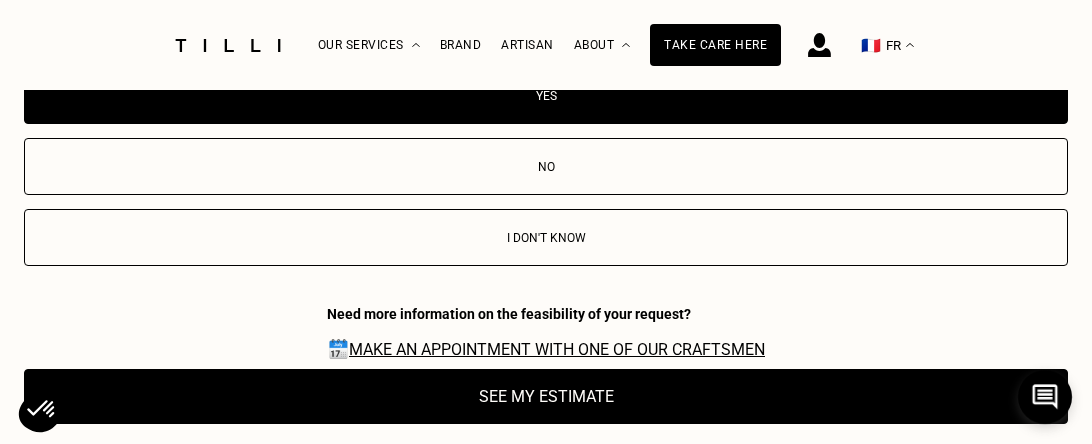click on "See my estimate" at bounding box center [546, 396] 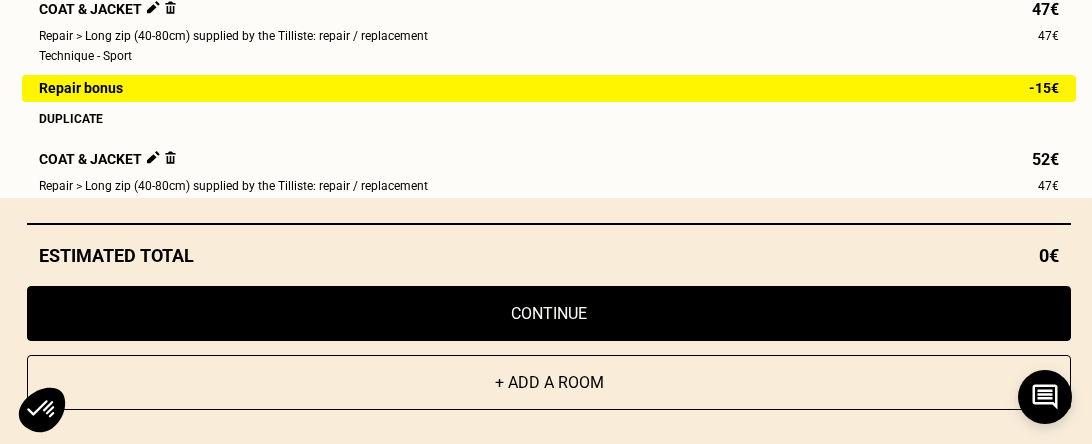 scroll, scrollTop: 3824, scrollLeft: 0, axis: vertical 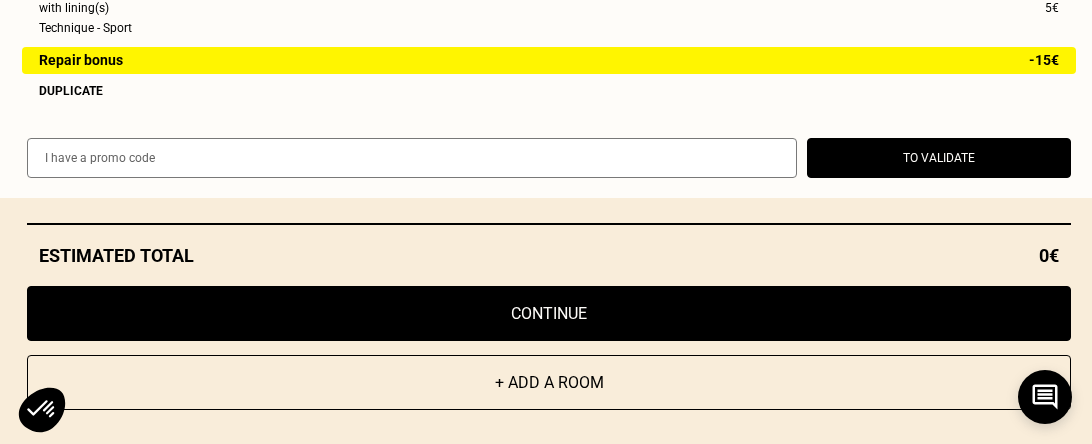 click at bounding box center [412, 158] 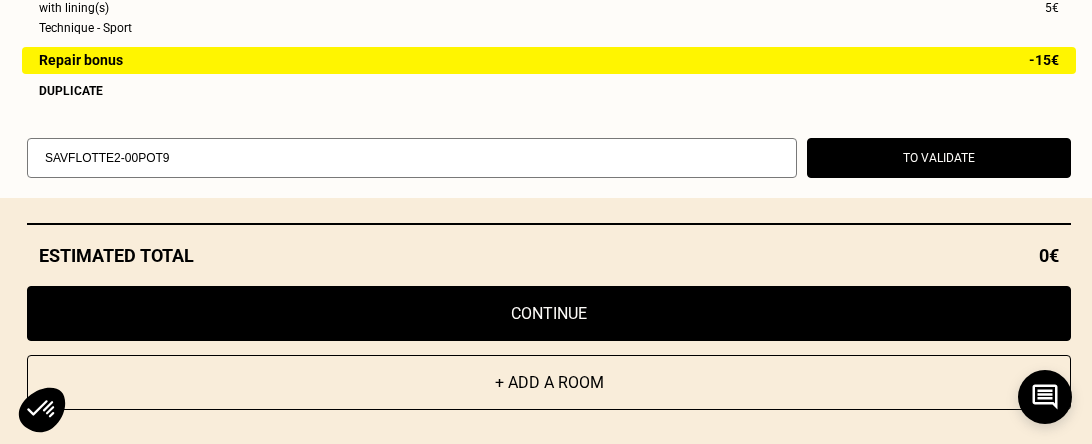 type on "SAVFLOTTE2-00POT9" 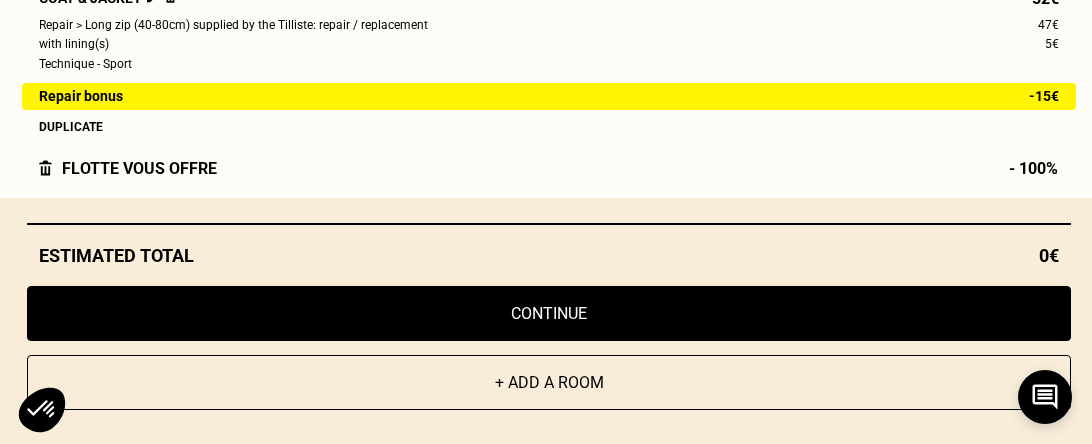 scroll, scrollTop: 336, scrollLeft: 0, axis: vertical 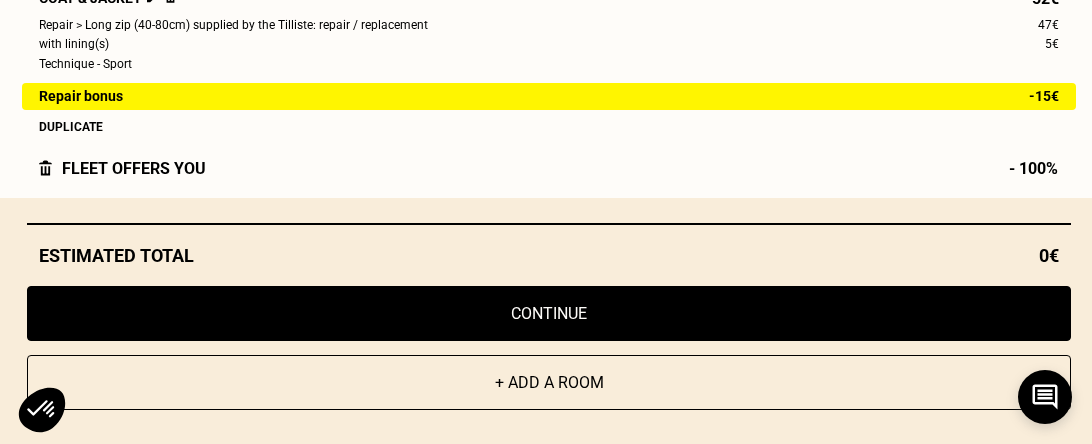 click on "Continue" at bounding box center (549, 313) 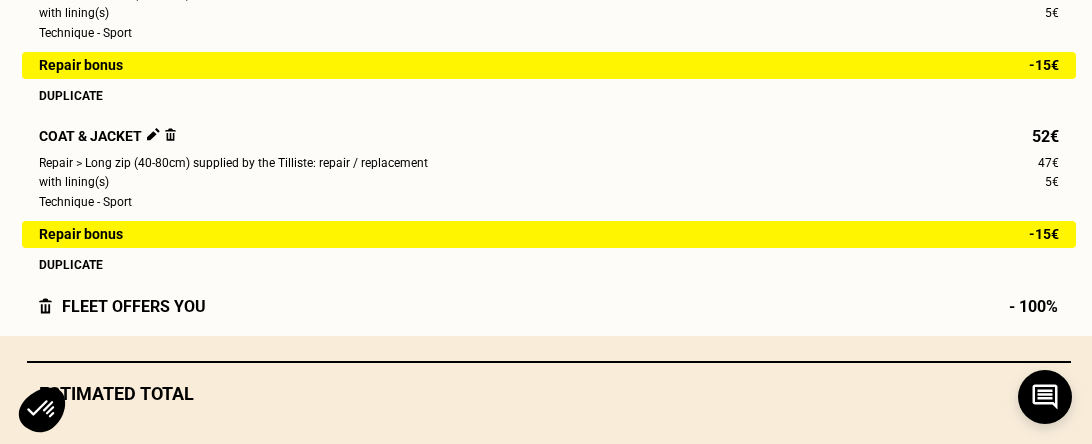 scroll, scrollTop: 2369, scrollLeft: 0, axis: vertical 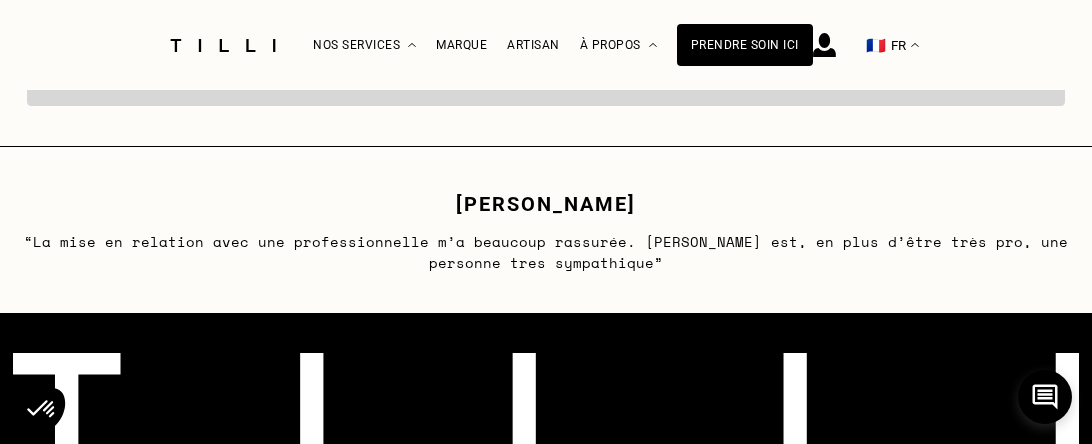 select on "FR" 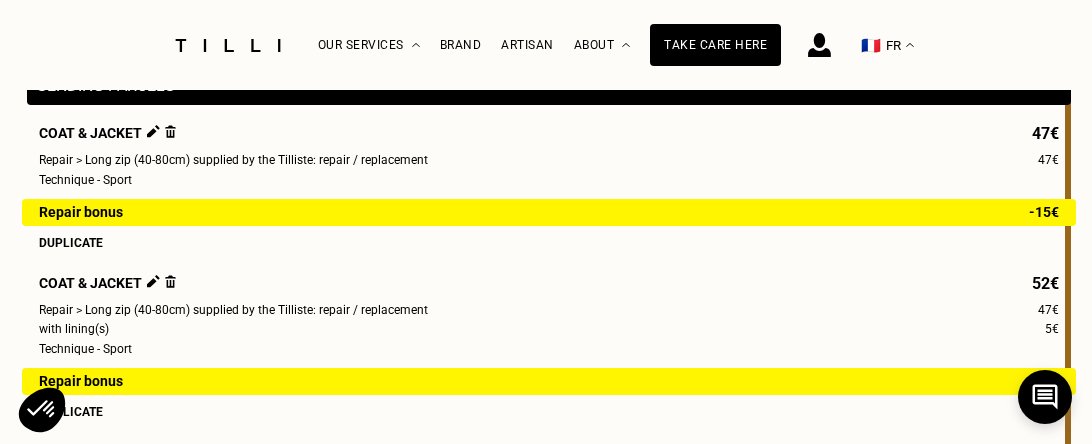 scroll, scrollTop: 239, scrollLeft: 0, axis: vertical 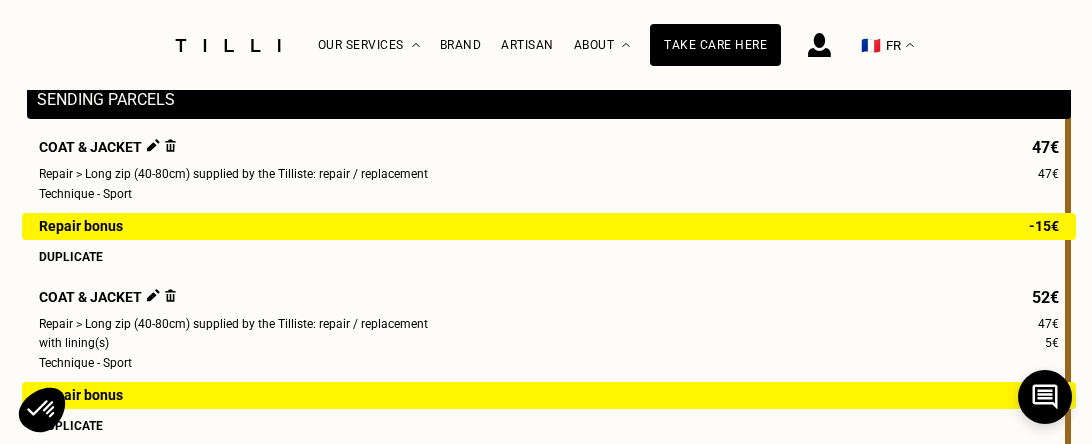 click on "Duplicate" at bounding box center [71, 257] 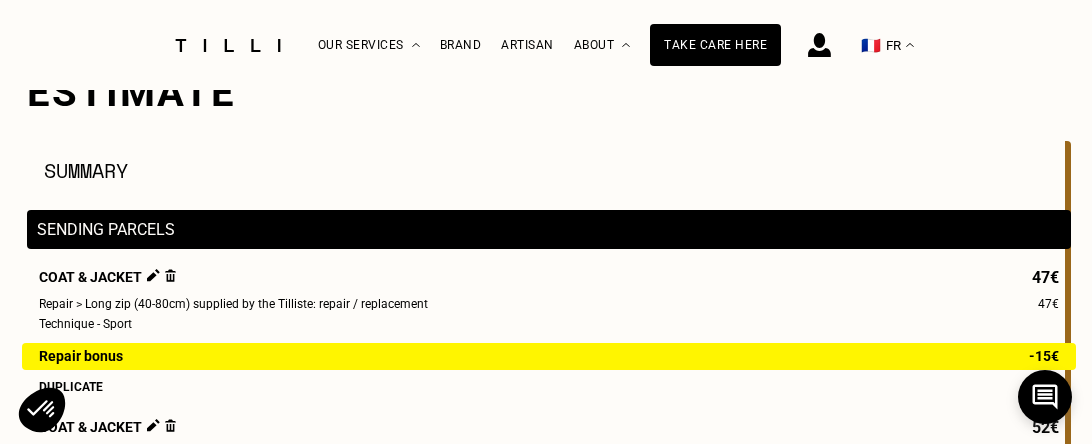 scroll, scrollTop: 111, scrollLeft: 0, axis: vertical 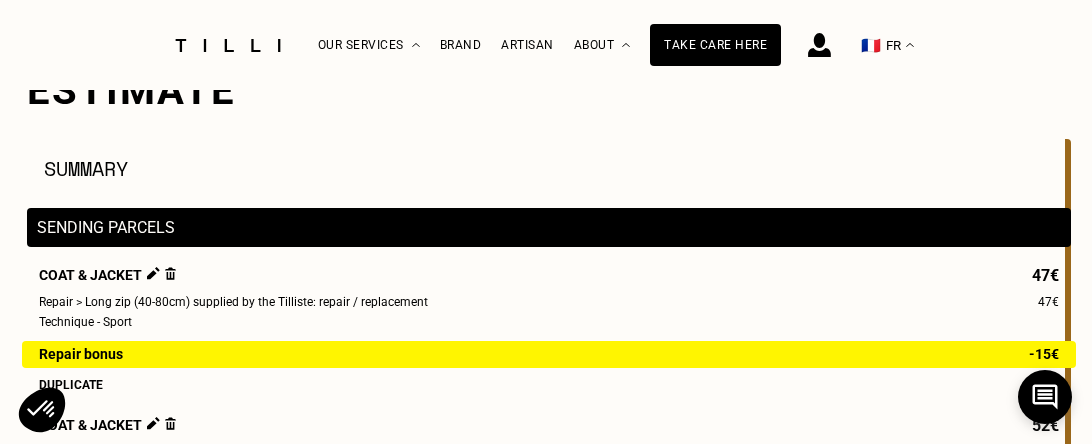click at bounding box center [170, 273] 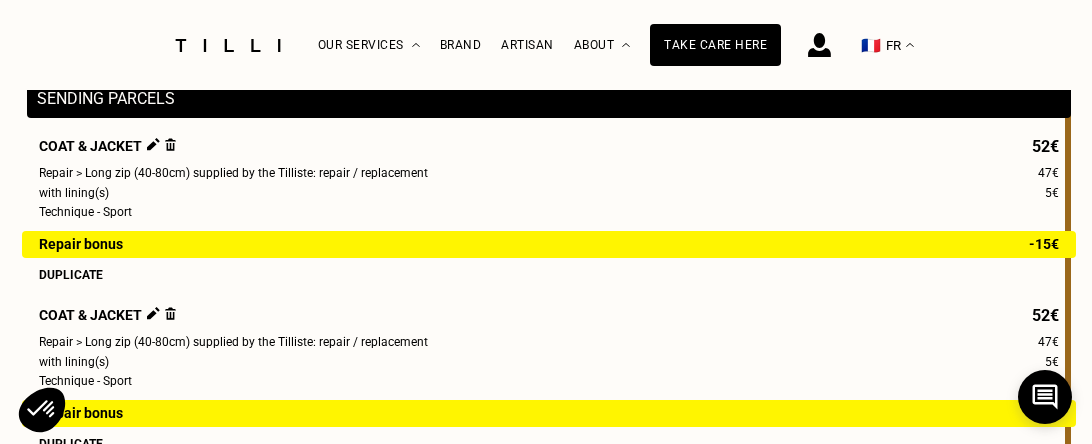 scroll, scrollTop: 266, scrollLeft: 0, axis: vertical 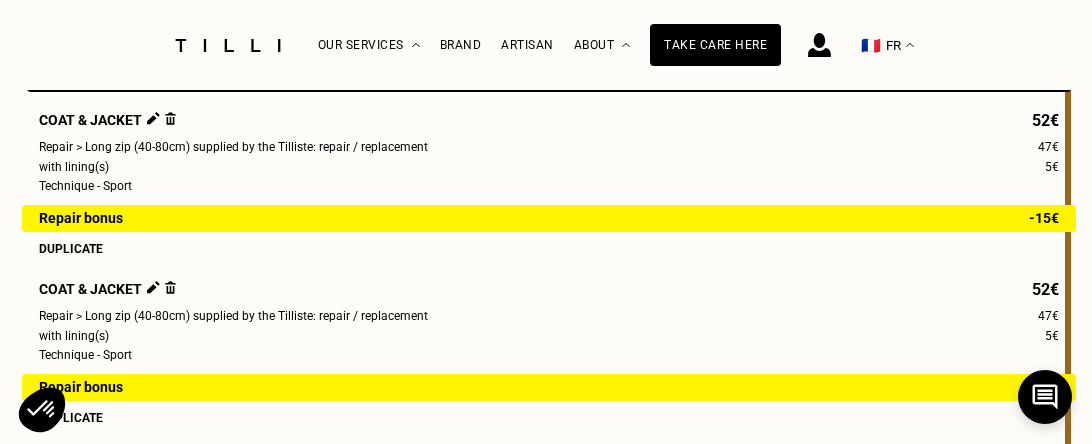 click at bounding box center (170, 287) 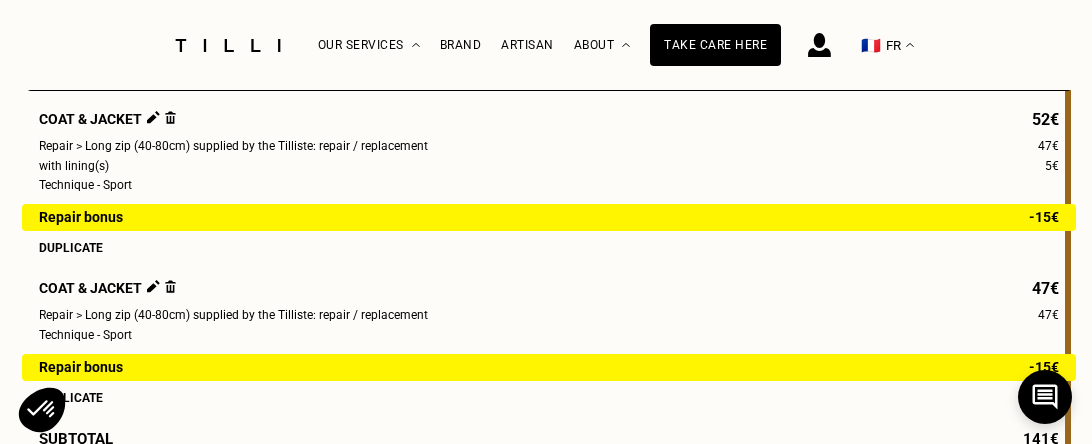 scroll, scrollTop: 281, scrollLeft: 0, axis: vertical 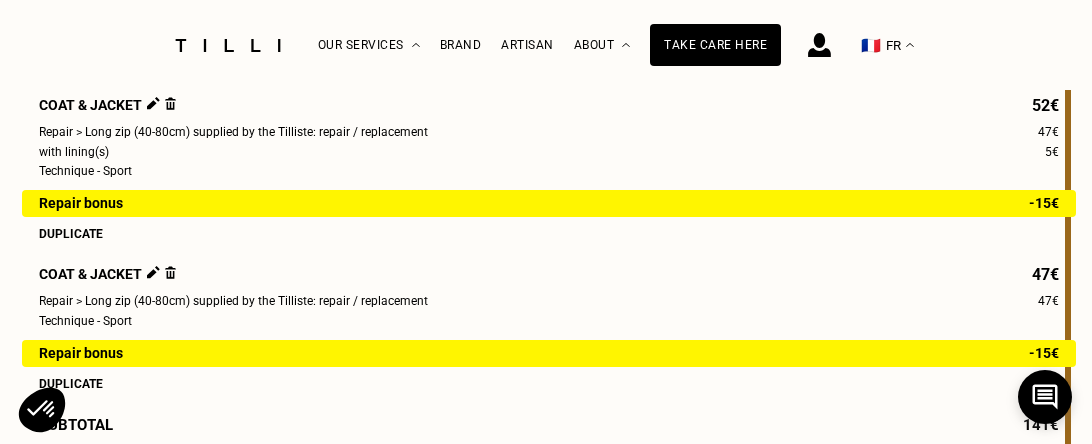 click on "Coat & Jacket" at bounding box center [107, 274] 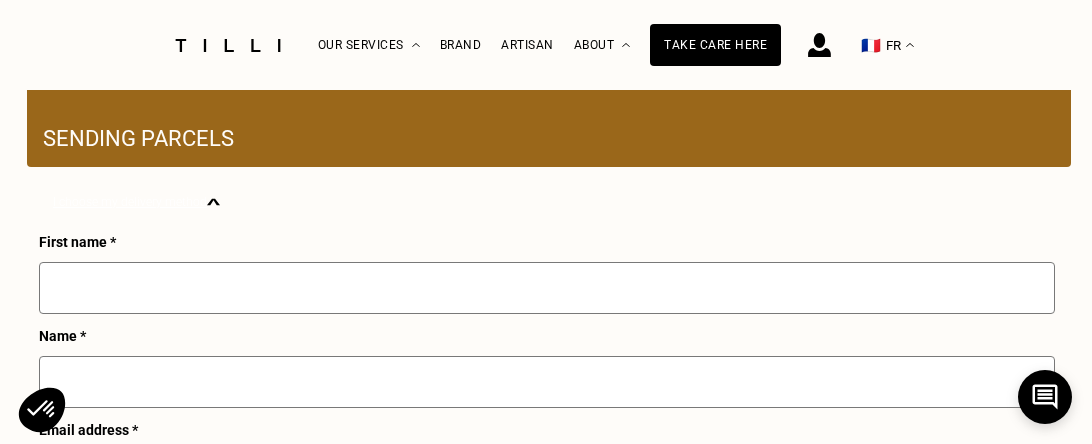 scroll, scrollTop: 624, scrollLeft: 0, axis: vertical 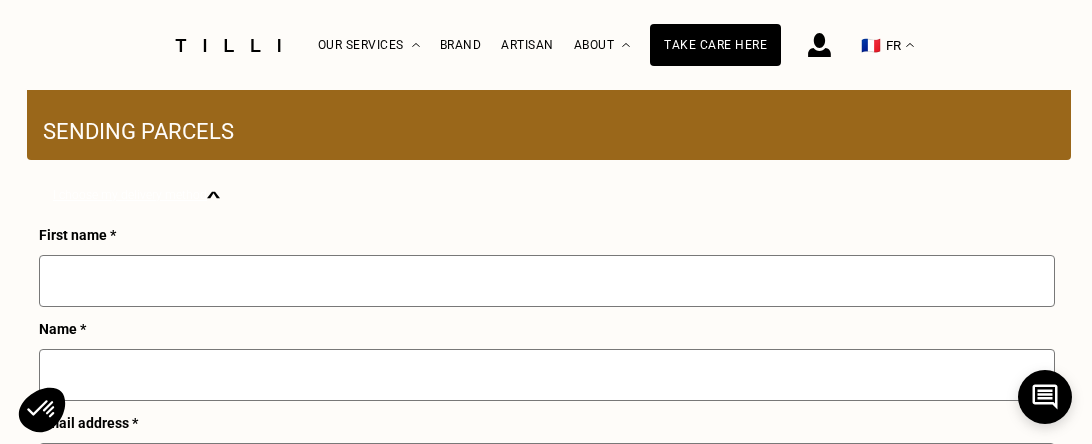 click at bounding box center [547, 281] 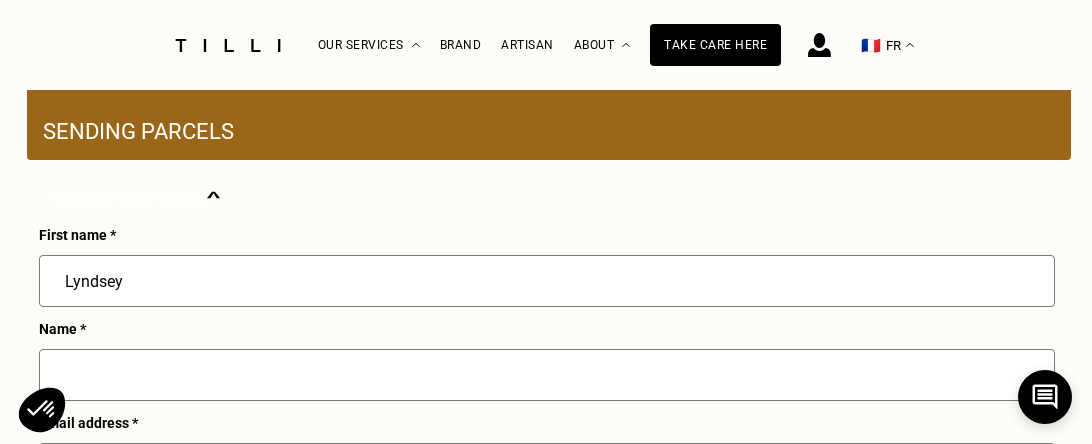 type on "Reynolds" 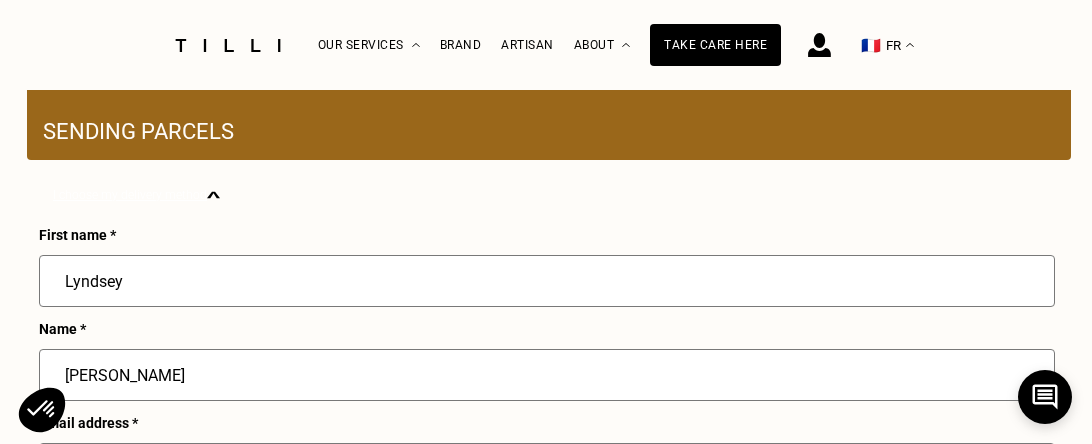 type on "lyndseynirainaill@gmail.com" 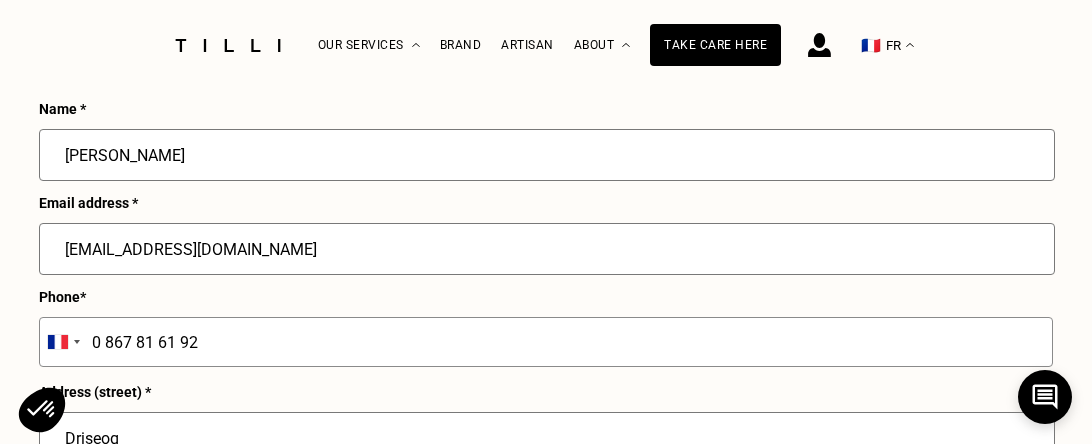 click on "0 867 81 61 92" at bounding box center (546, 342) 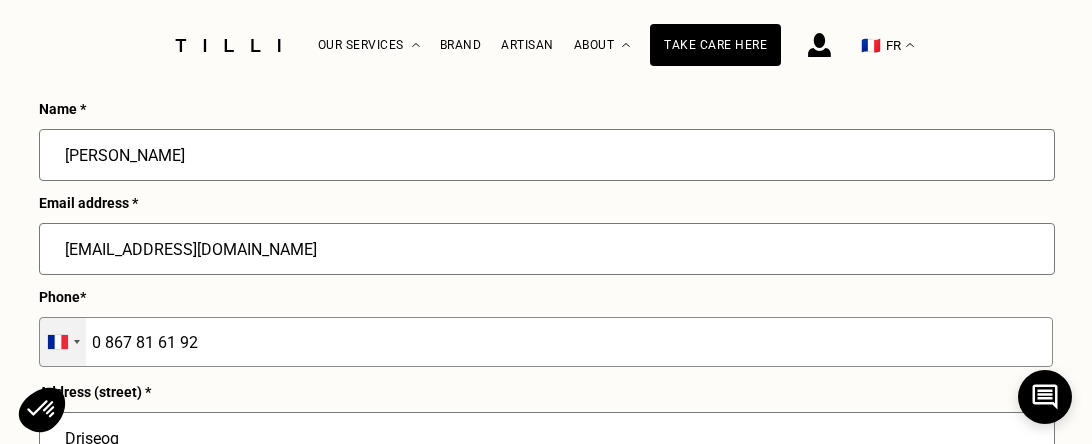 click at bounding box center [77, 342] 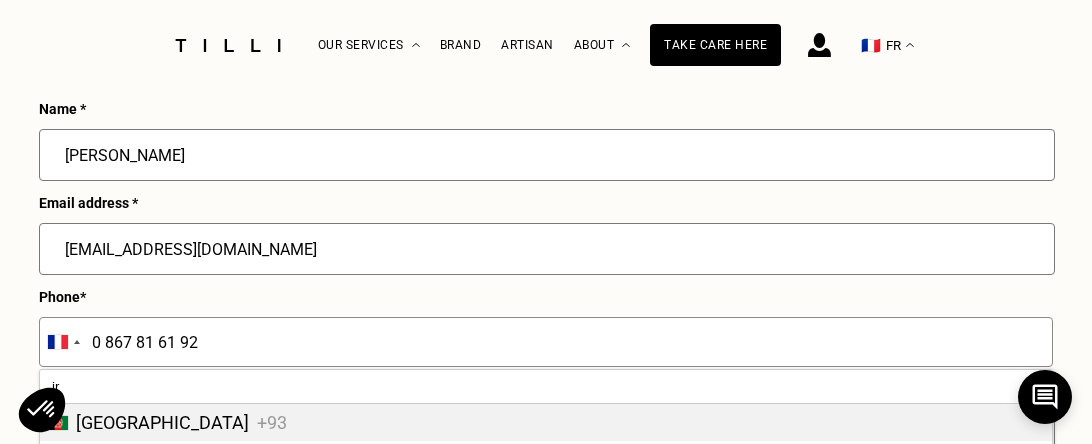 type on "ire" 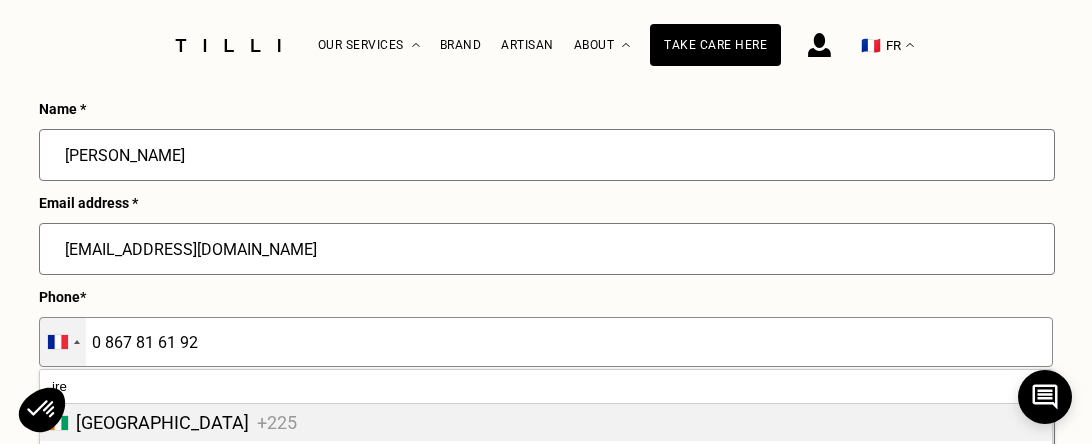 scroll, scrollTop: 865, scrollLeft: 0, axis: vertical 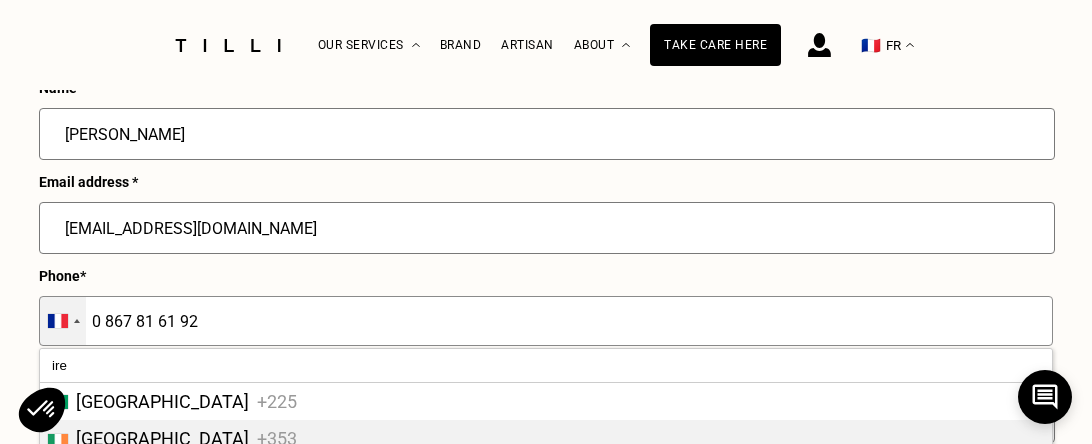 click on "[GEOGRAPHIC_DATA]" at bounding box center (162, 438) 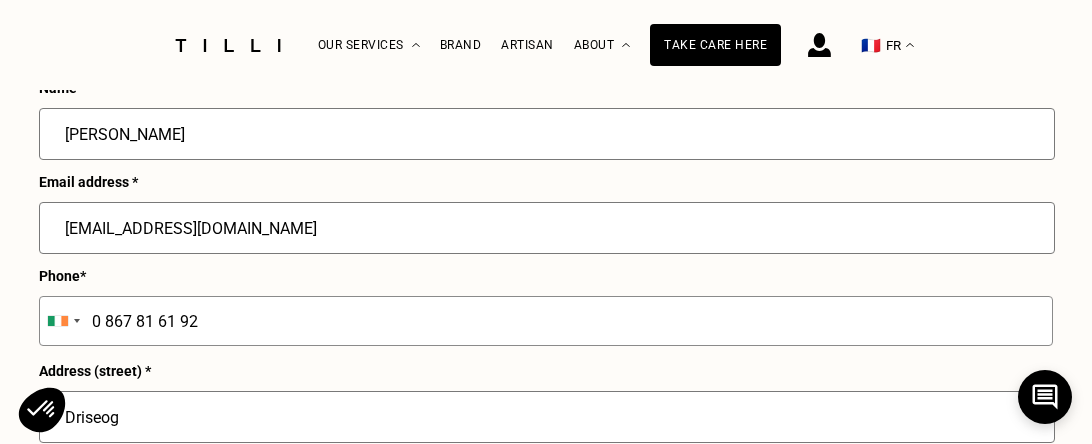 click on "0 867 81 61 92" at bounding box center (546, 321) 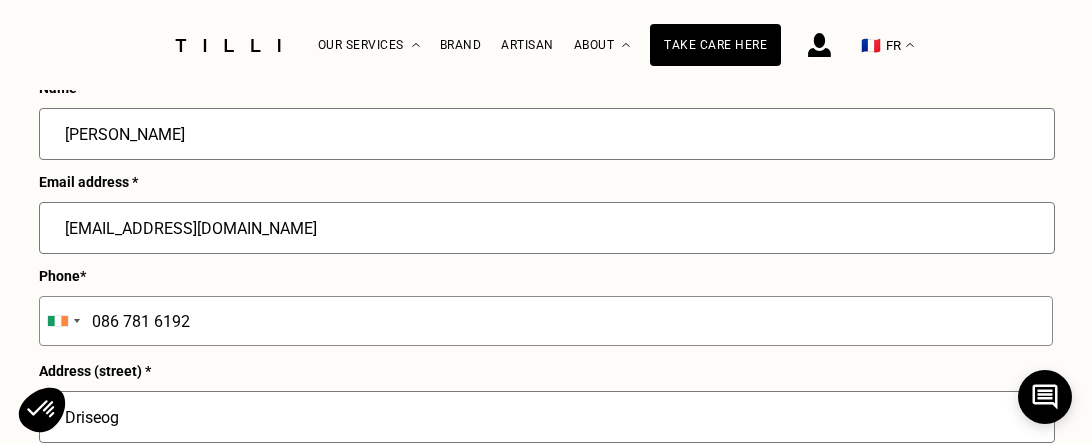 scroll, scrollTop: 1111, scrollLeft: 0, axis: vertical 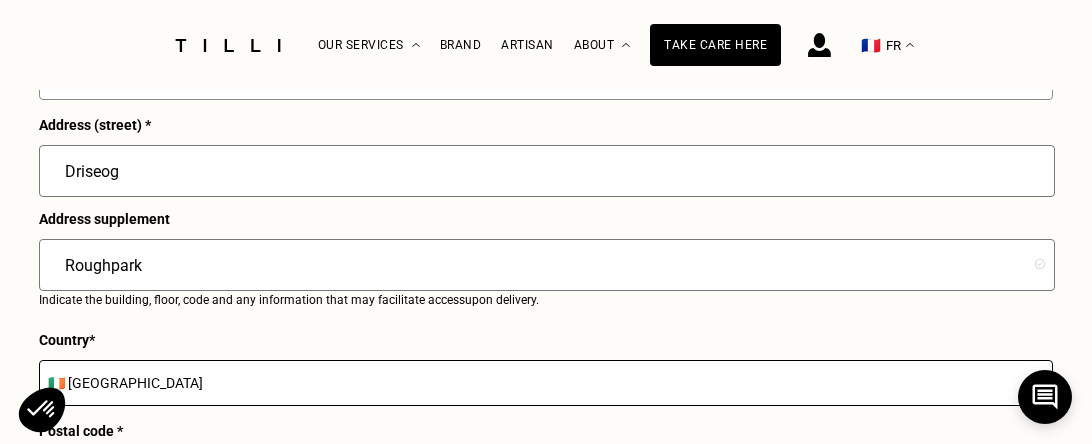 type on "086 781 6192" 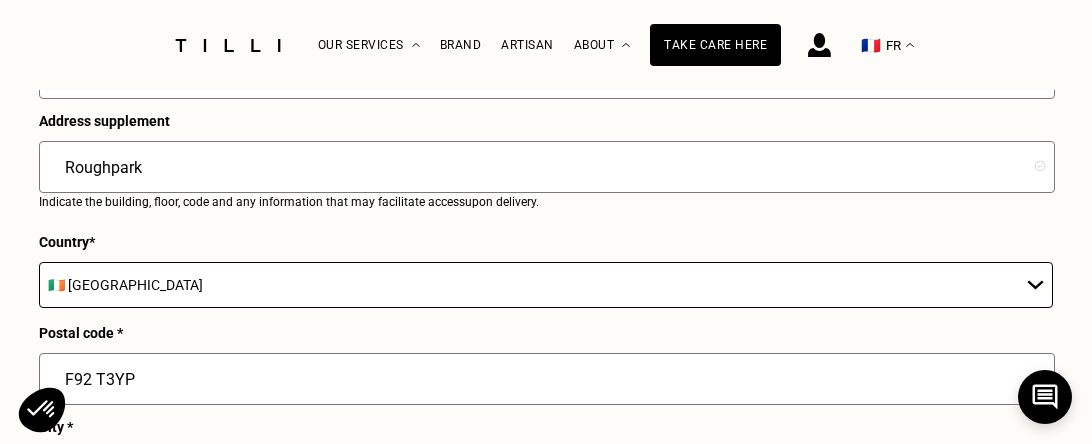 scroll, scrollTop: 1168, scrollLeft: 0, axis: vertical 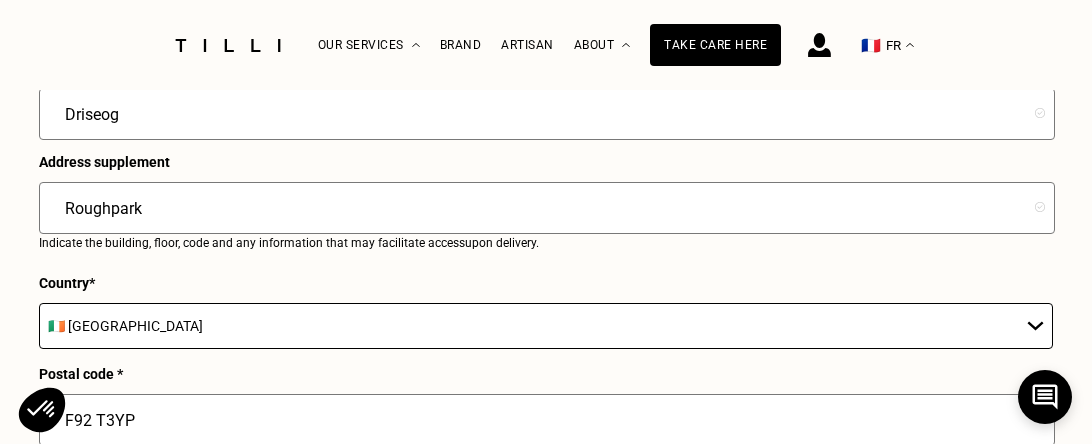 click on "Roughpark" at bounding box center [547, 208] 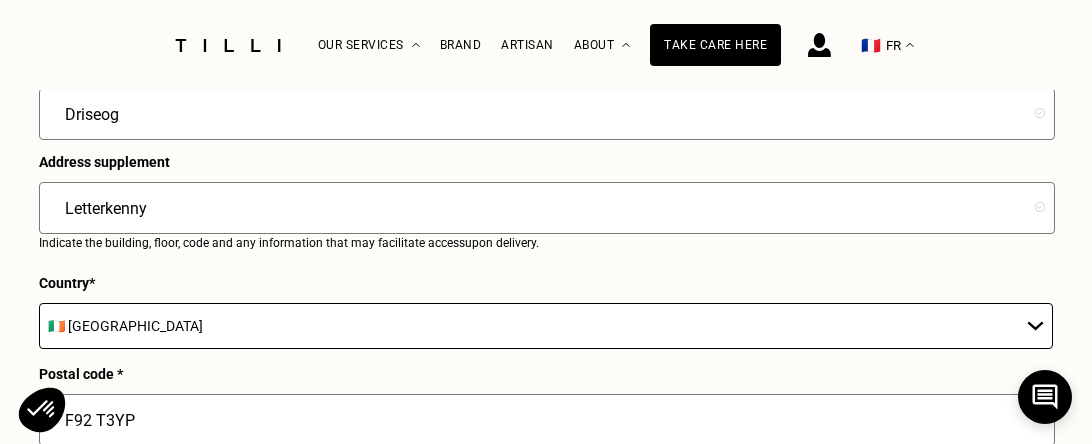 type on "Letterkenny" 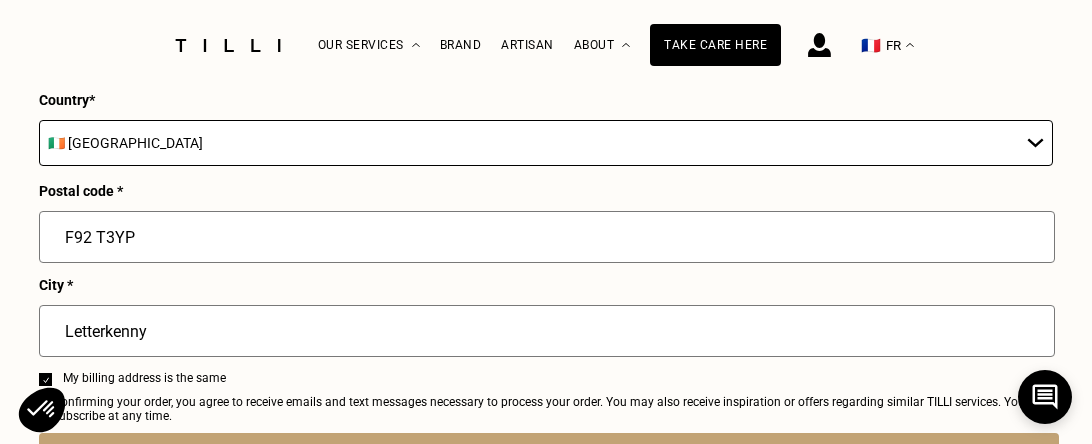 scroll, scrollTop: 1374, scrollLeft: 0, axis: vertical 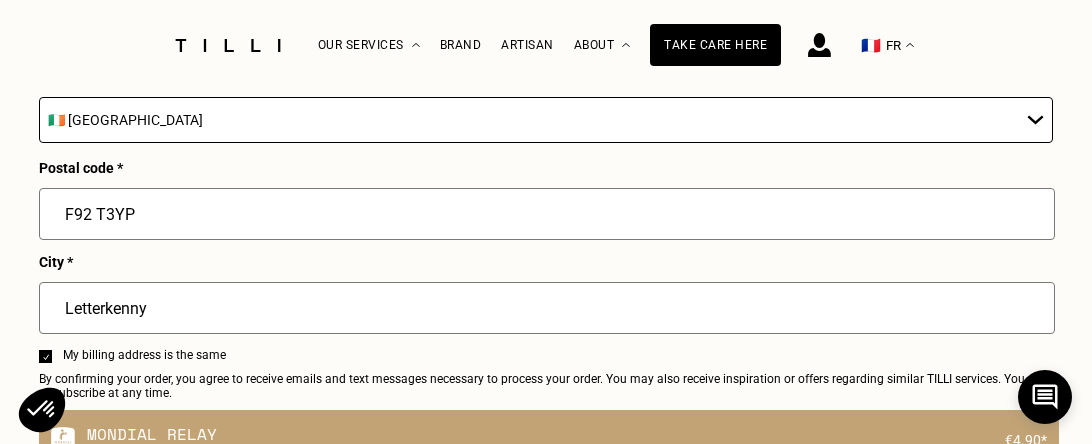 click on "Letterkenny" at bounding box center (547, 308) 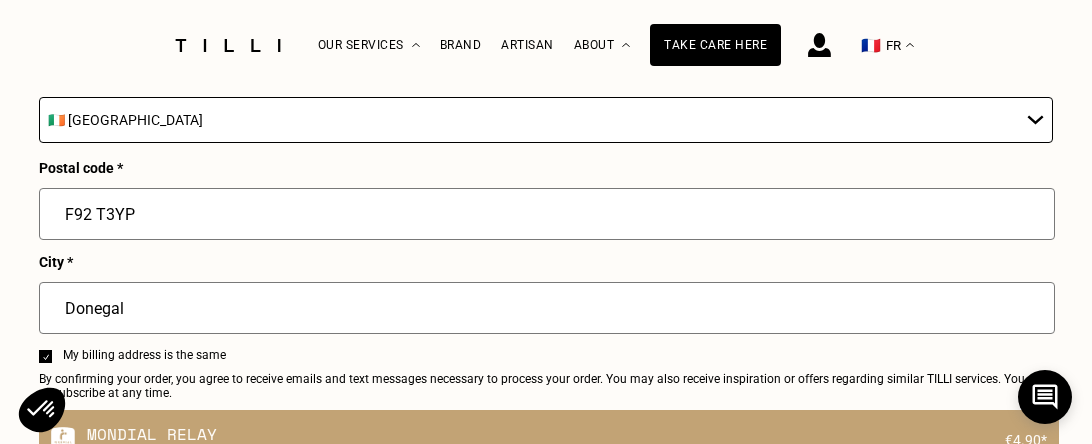 type on "Donegal" 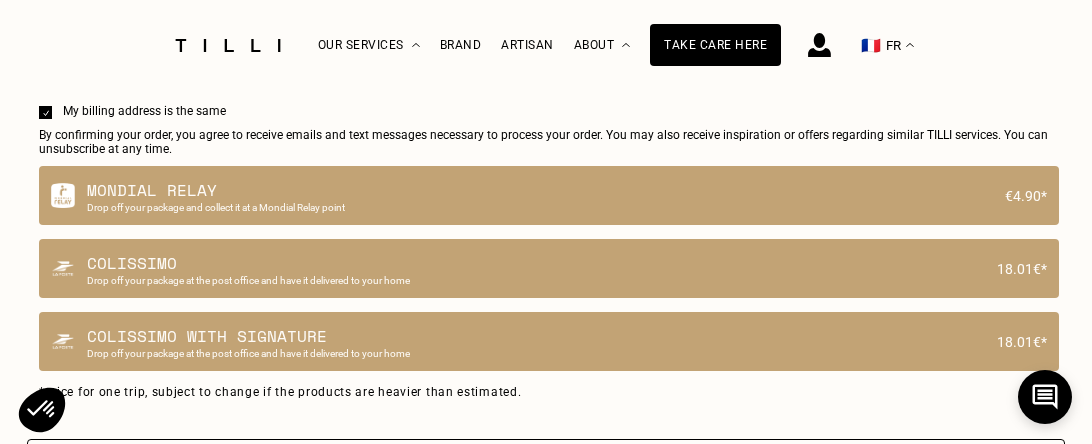 scroll, scrollTop: 1629, scrollLeft: 0, axis: vertical 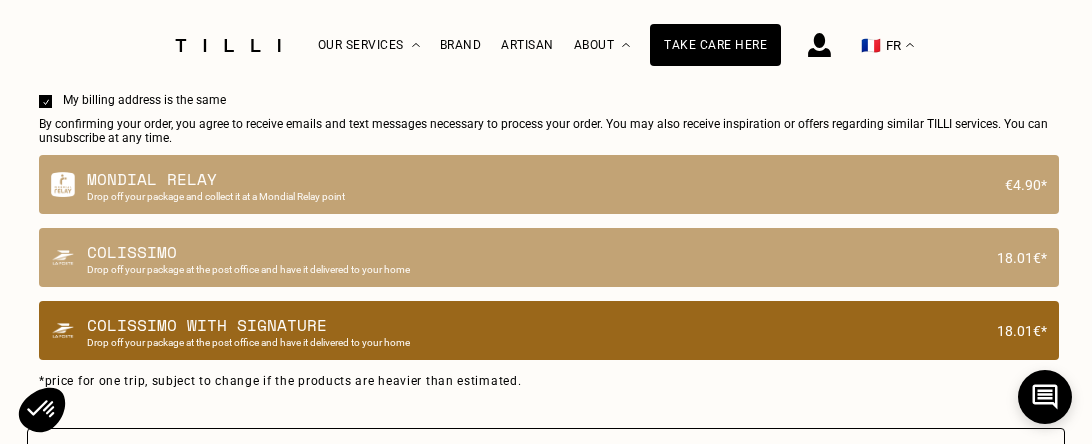 click on "Drop off your package at the post office and have it delivered to your home" at bounding box center (536, 342) 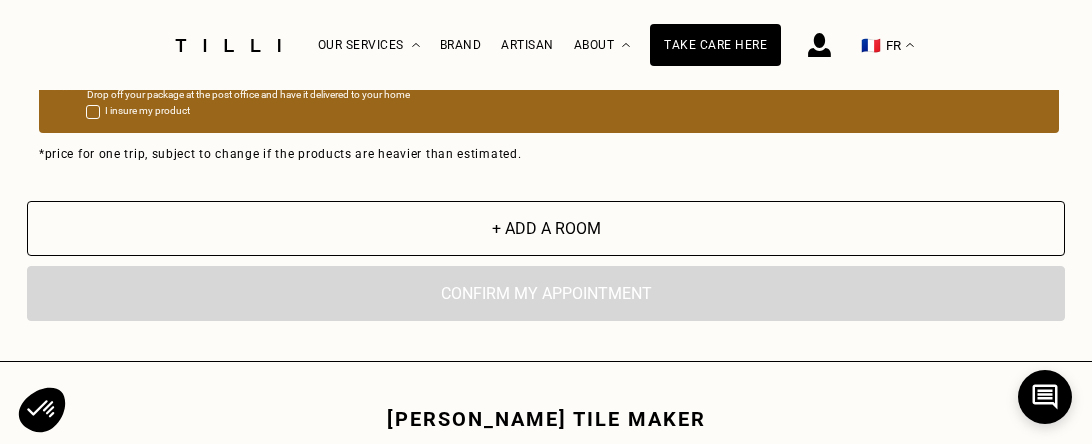 click on "En cliquant sur “Confirmer”, vous déclenchez l’intervention de l’un des nos artisans. Confirm my appointment" at bounding box center [546, 293] 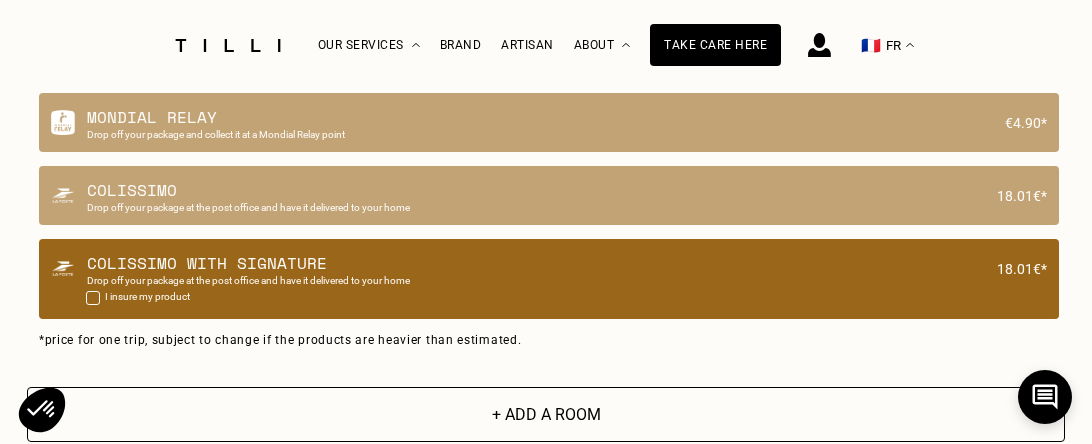 scroll, scrollTop: 1810, scrollLeft: 0, axis: vertical 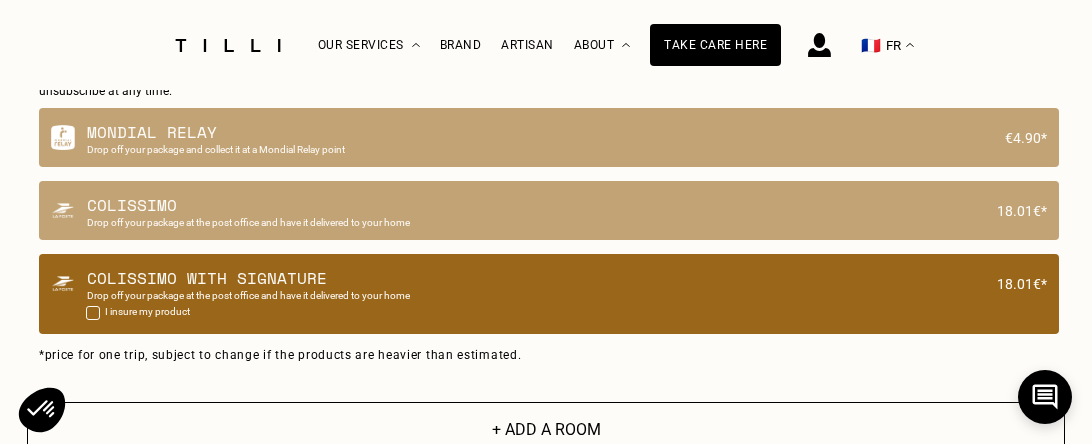 click at bounding box center [93, 313] 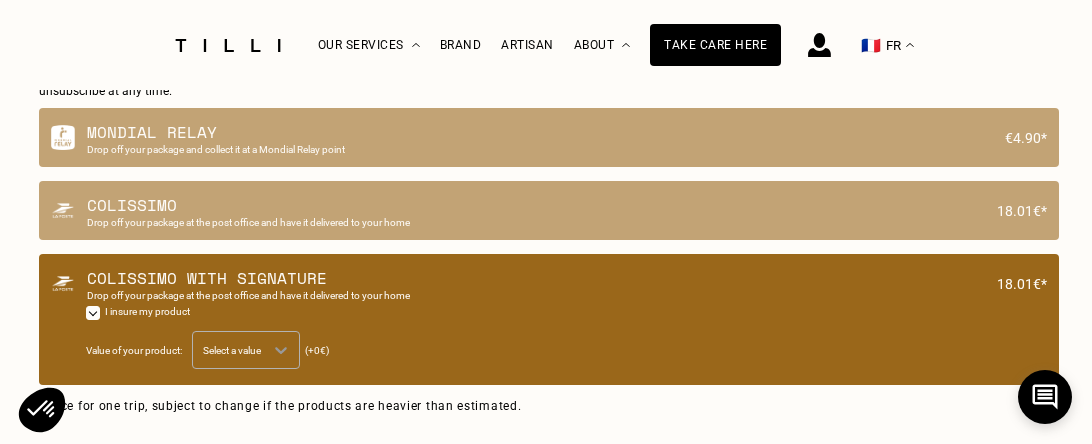 click on "Select a value" at bounding box center [246, 350] 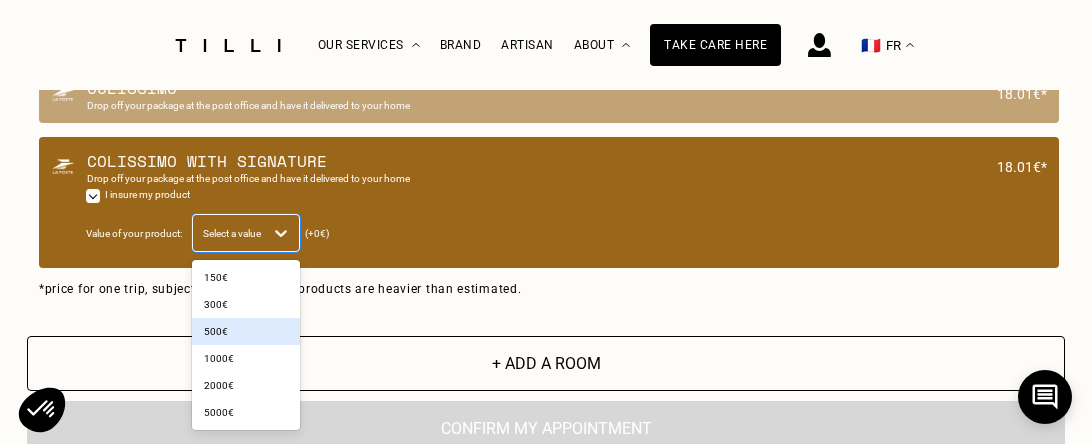 scroll, scrollTop: 1928, scrollLeft: 0, axis: vertical 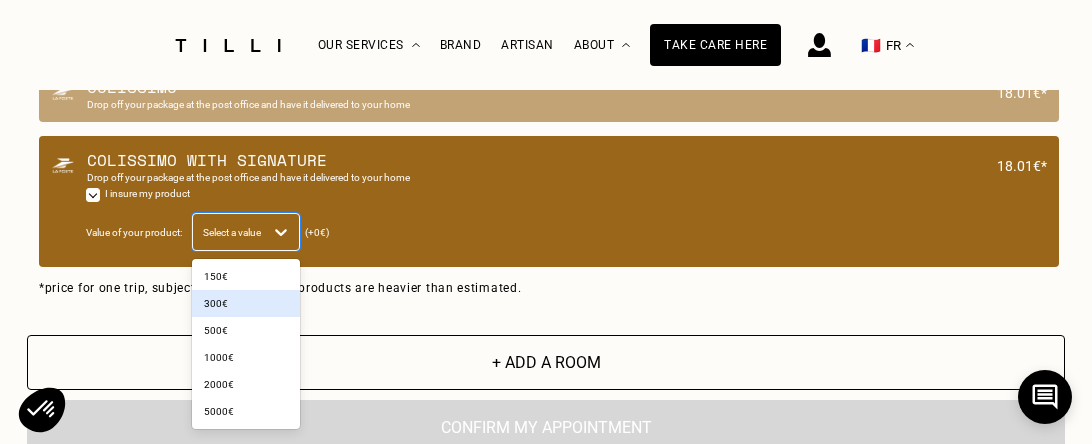 click on "150€" at bounding box center (246, 276) 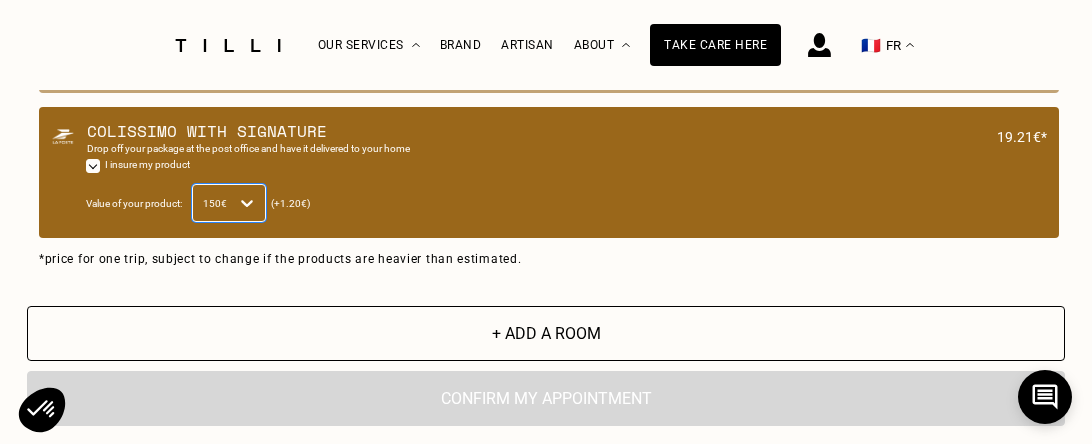 scroll, scrollTop: 2011, scrollLeft: 0, axis: vertical 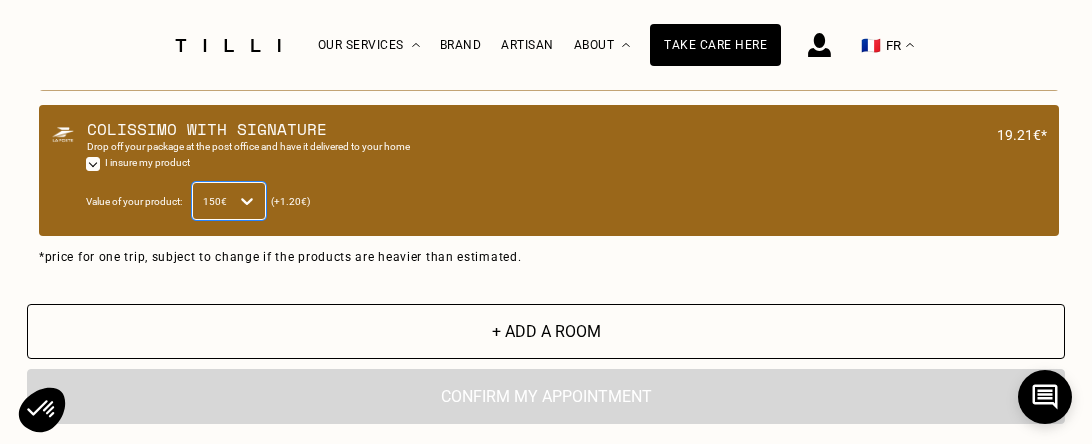 click on "En cliquant sur “Confirmer”, vous déclenchez l’intervention de l’un des nos artisans. Confirm my appointment" at bounding box center (546, 396) 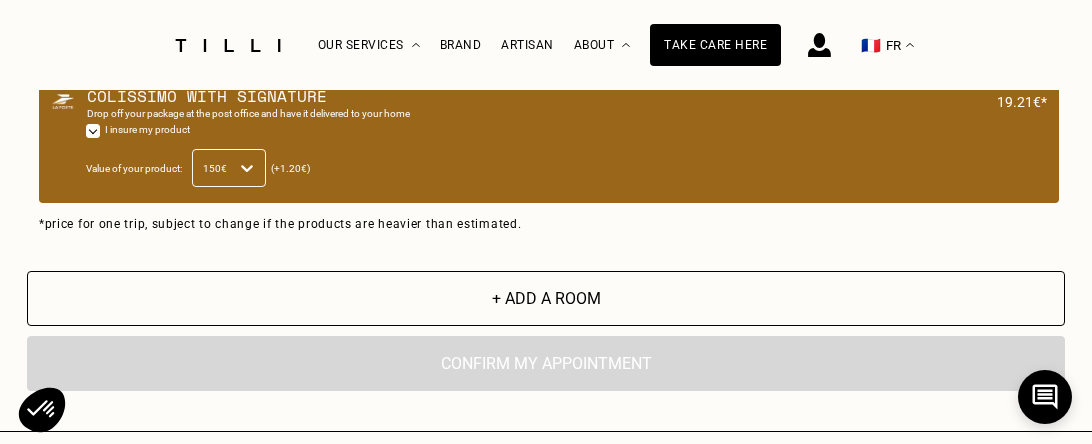 scroll, scrollTop: 2045, scrollLeft: 0, axis: vertical 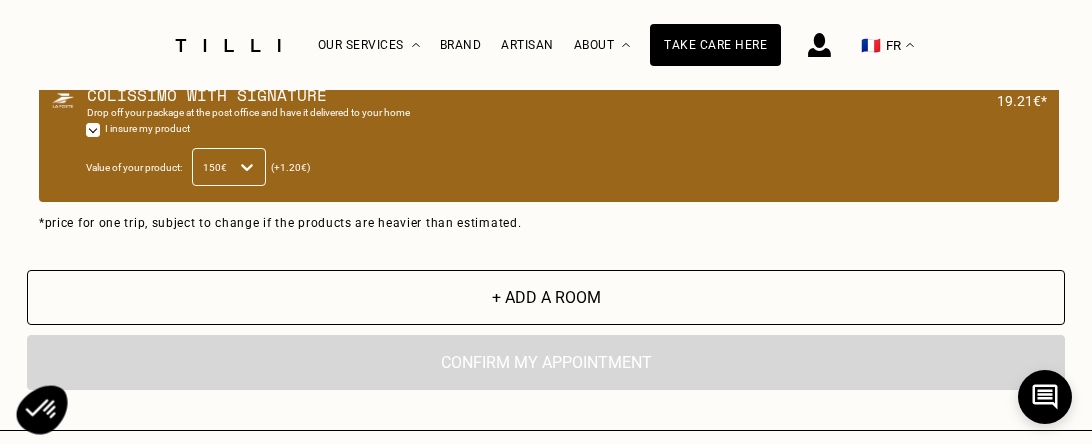 click 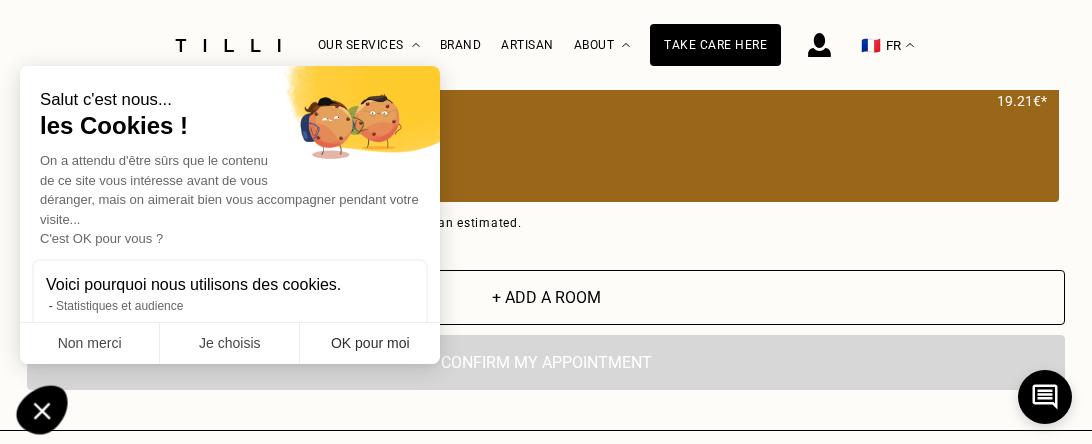 click on "OK pour moi" at bounding box center [370, 344] 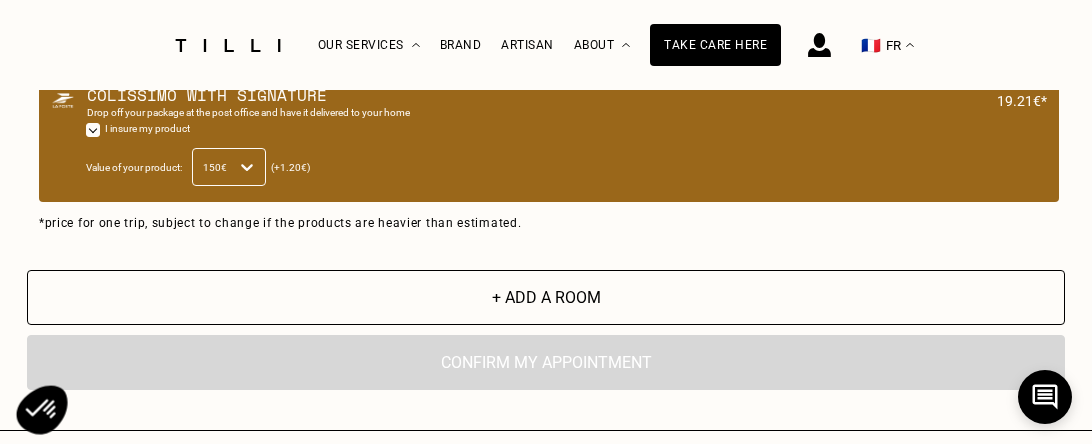 scroll, scrollTop: 0, scrollLeft: 0, axis: both 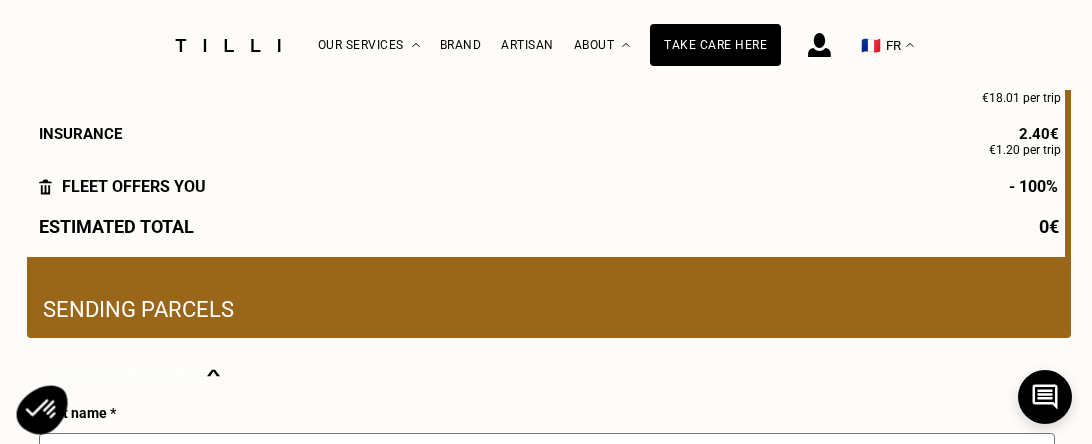 click on "FLEET offers you" at bounding box center (134, 186) 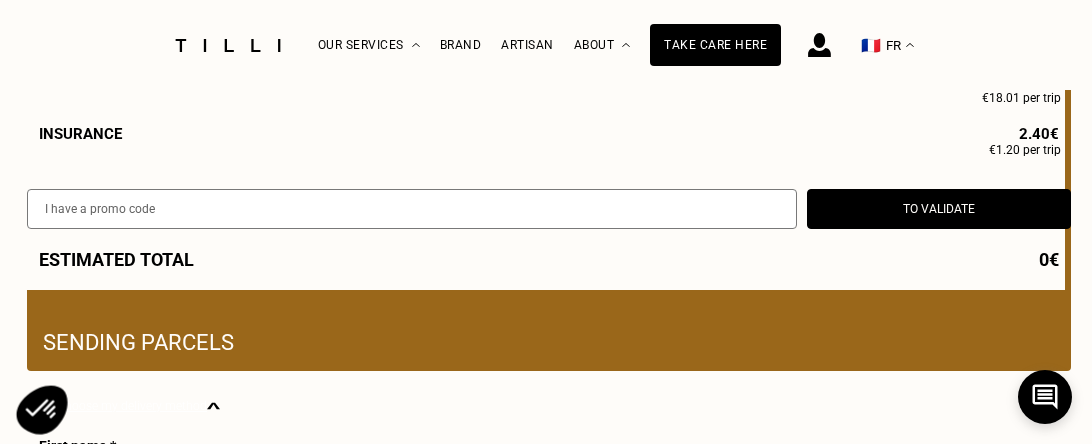click at bounding box center [412, 209] 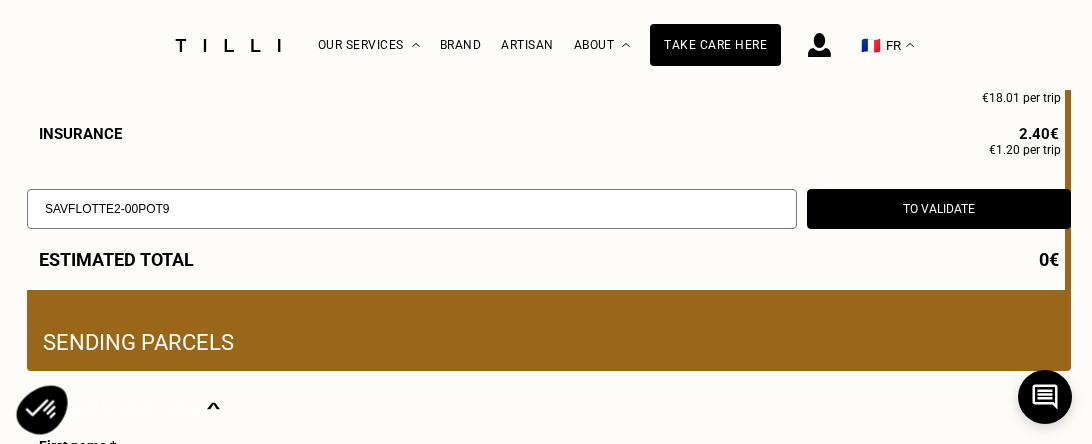 type on "SAVFLOTTE2-00POT9" 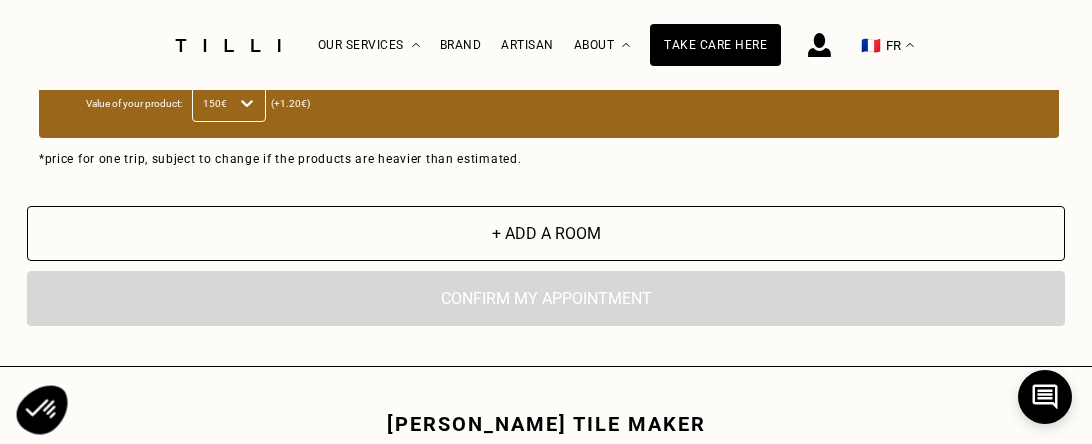 scroll, scrollTop: 2119, scrollLeft: 0, axis: vertical 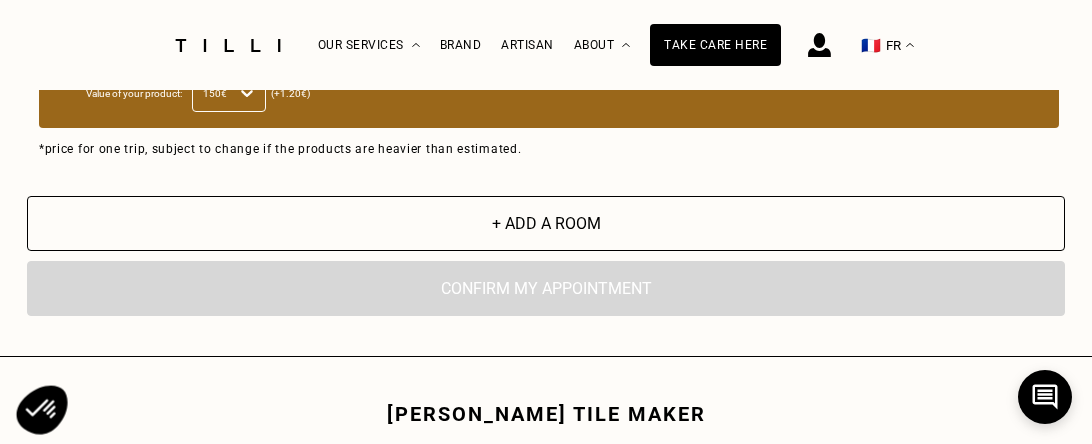click on "En cliquant sur “Confirmer”, vous déclenchez l’intervention de l’un des nos artisans. Confirm my appointment" at bounding box center [546, 288] 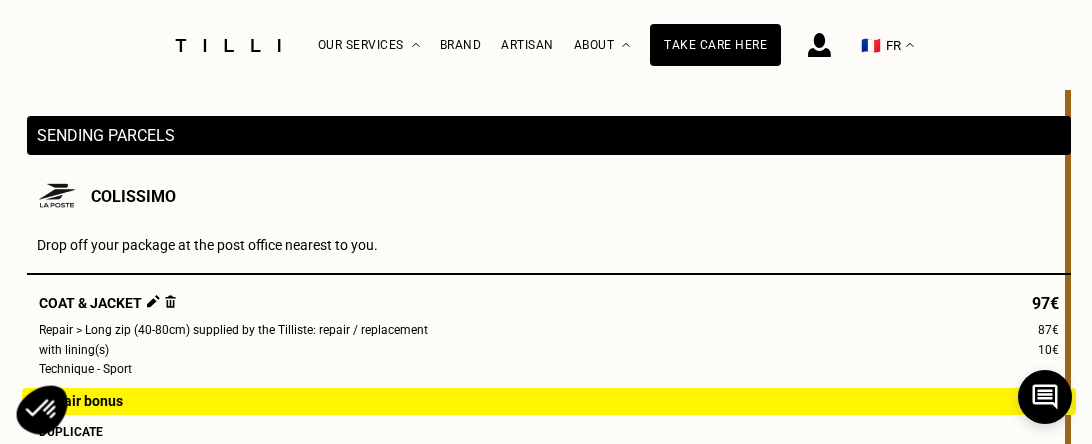 scroll, scrollTop: 304, scrollLeft: 0, axis: vertical 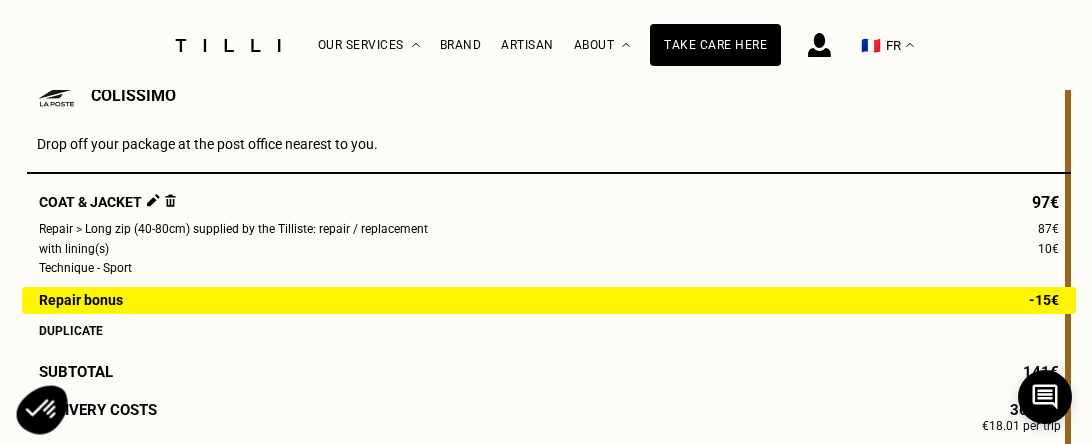 click at bounding box center [153, 200] 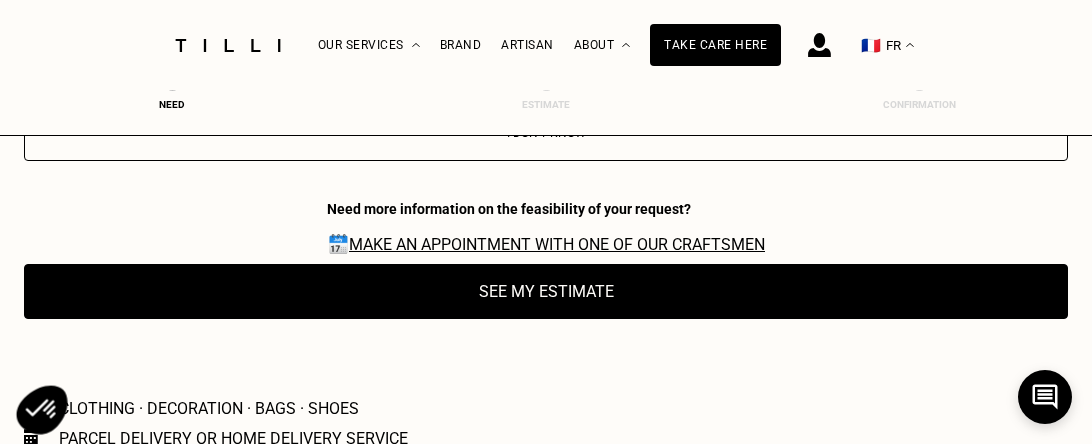 scroll, scrollTop: 3712, scrollLeft: 0, axis: vertical 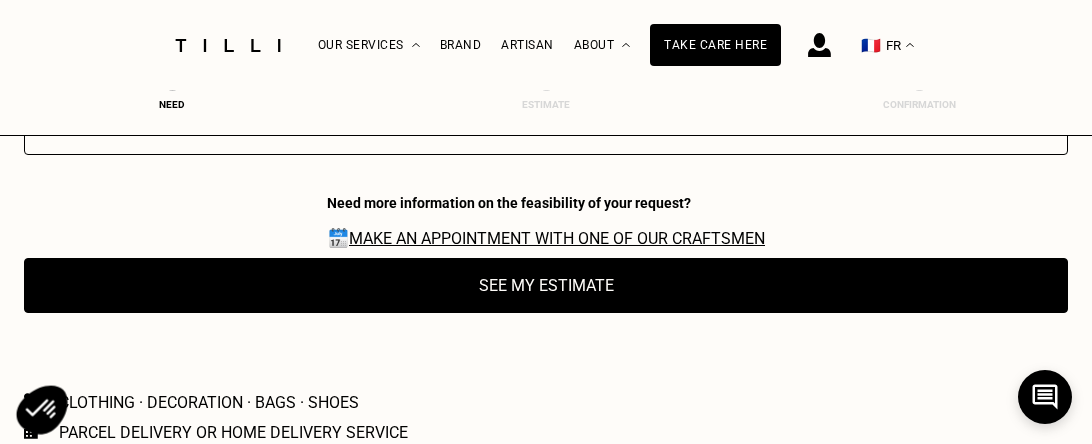 click on "See my estimate" at bounding box center [546, 285] 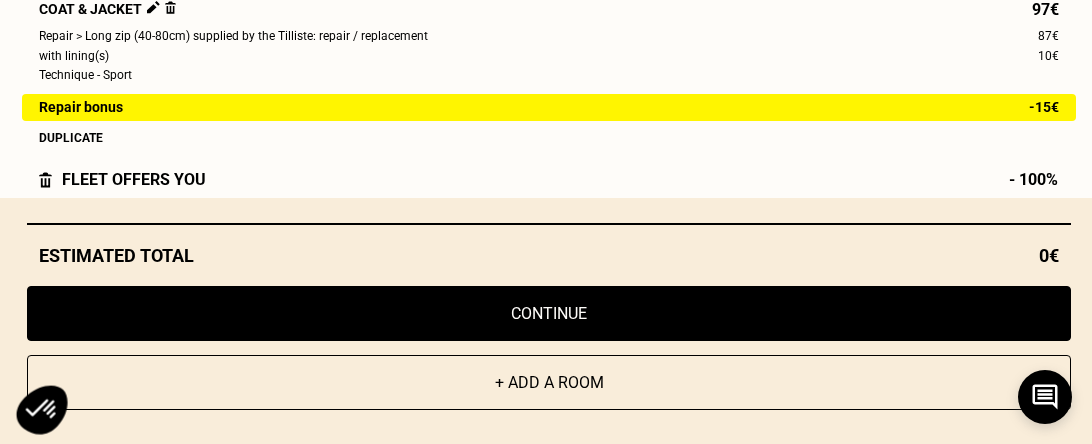 scroll, scrollTop: 3465, scrollLeft: 0, axis: vertical 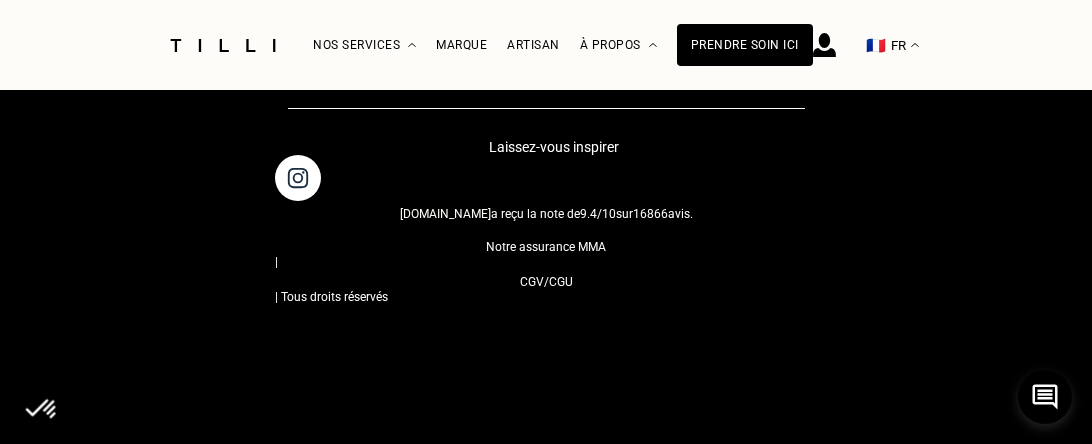 select on "IE" 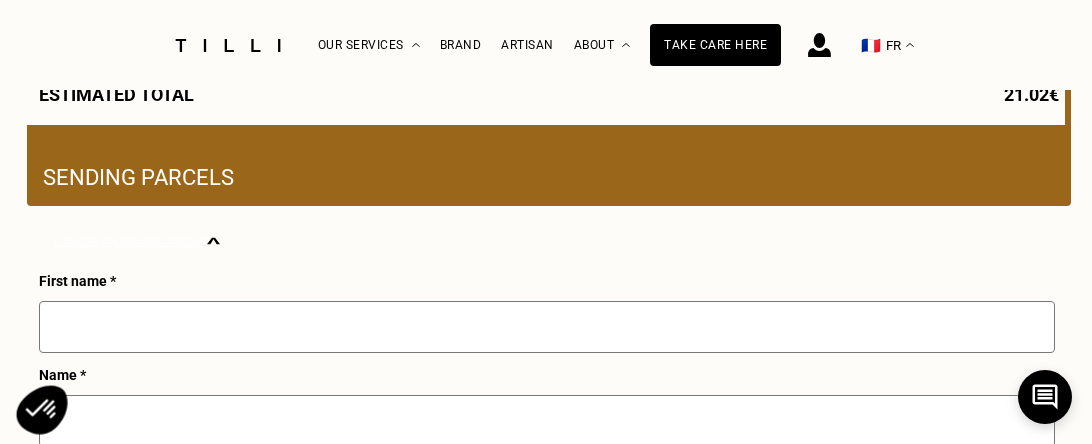 scroll, scrollTop: 677, scrollLeft: 0, axis: vertical 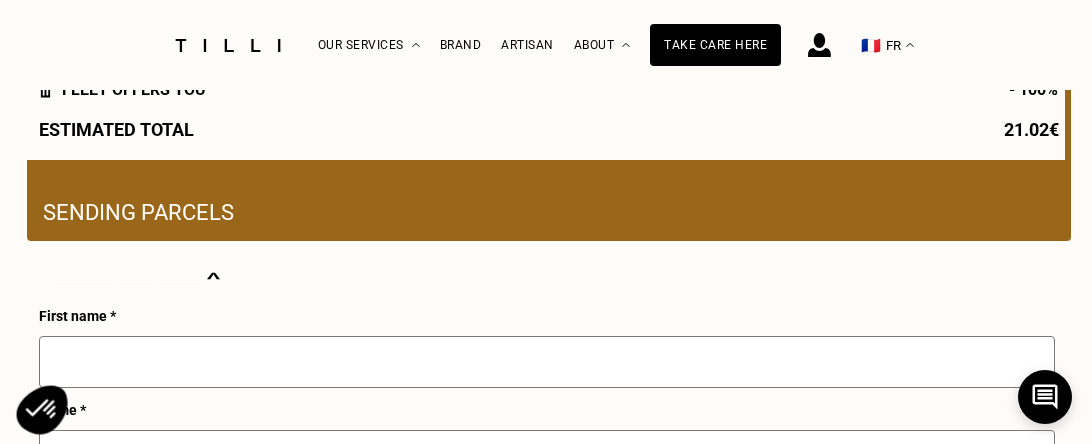 click on "Sending parcels" at bounding box center (138, 212) 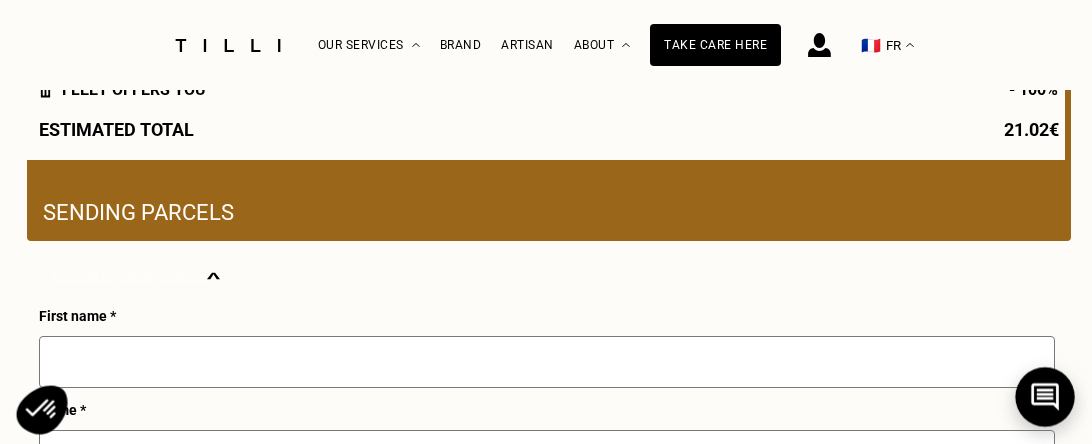 click 